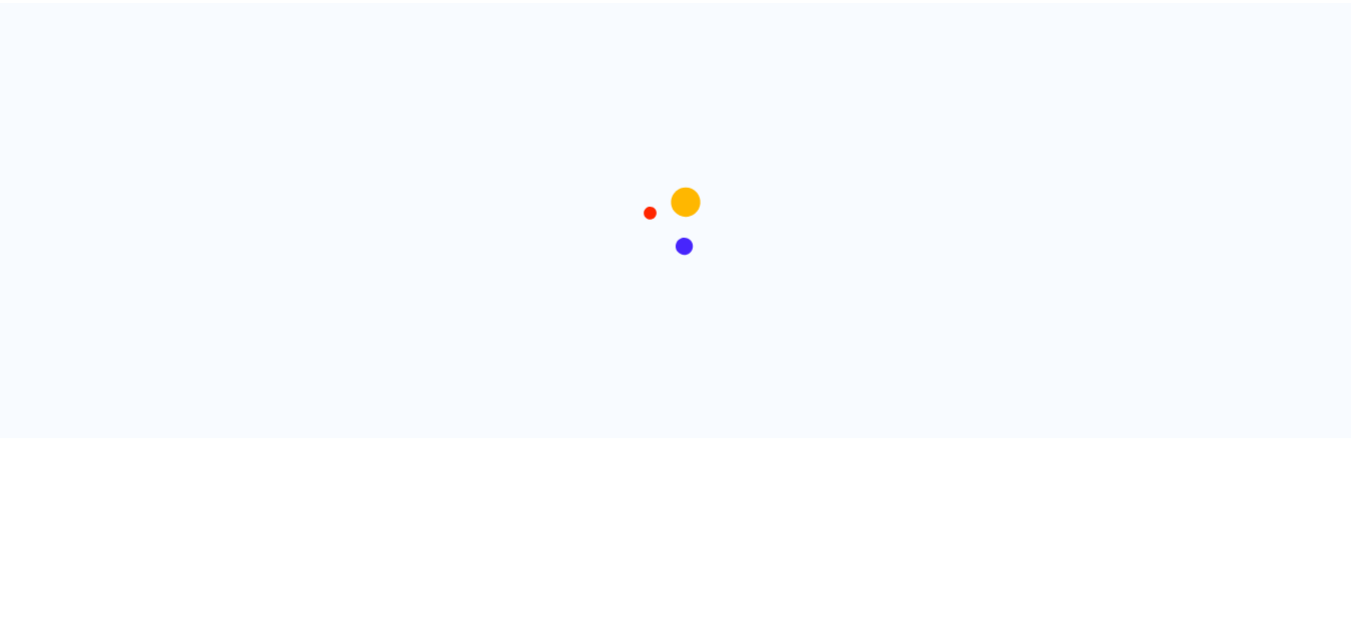 scroll, scrollTop: 0, scrollLeft: 0, axis: both 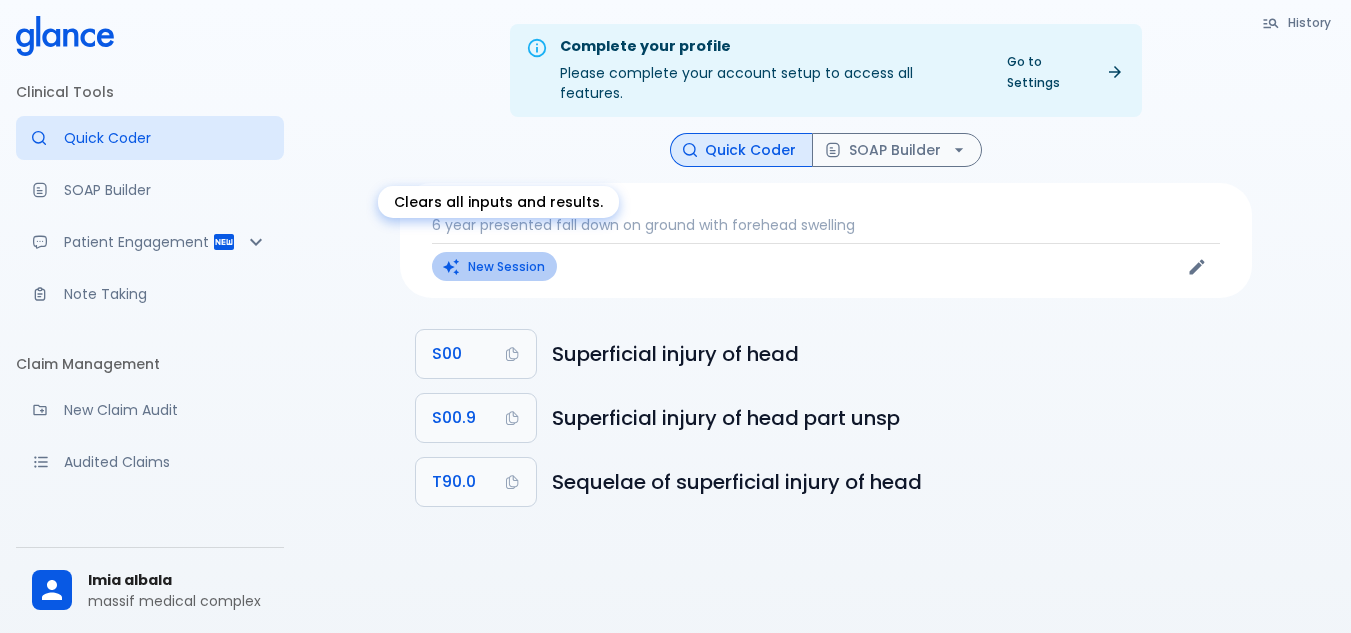 click on "New Session" at bounding box center [494, 266] 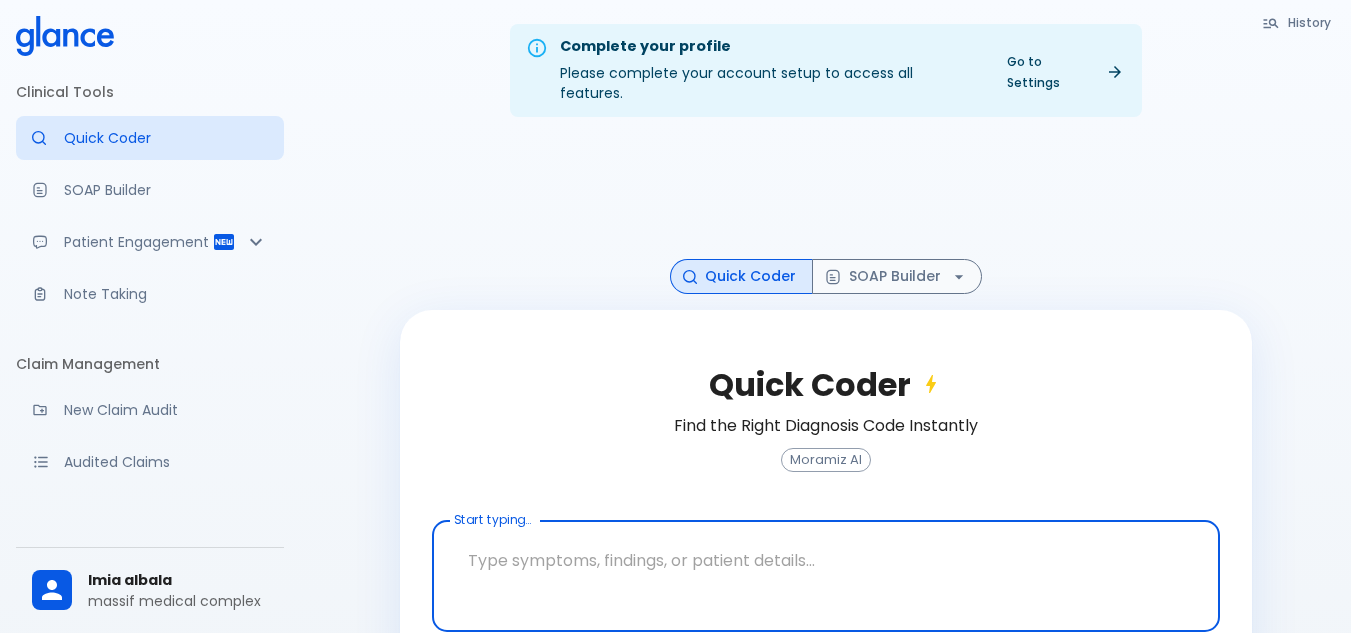click at bounding box center (826, 560) 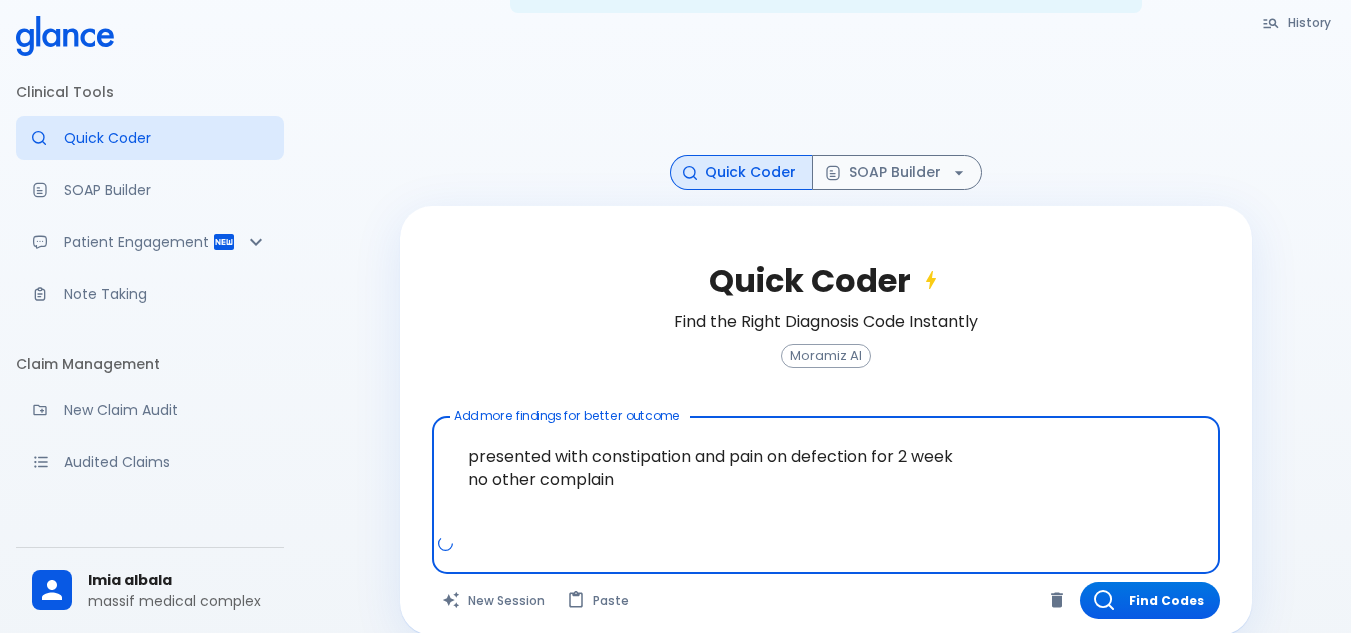 scroll, scrollTop: 110, scrollLeft: 0, axis: vertical 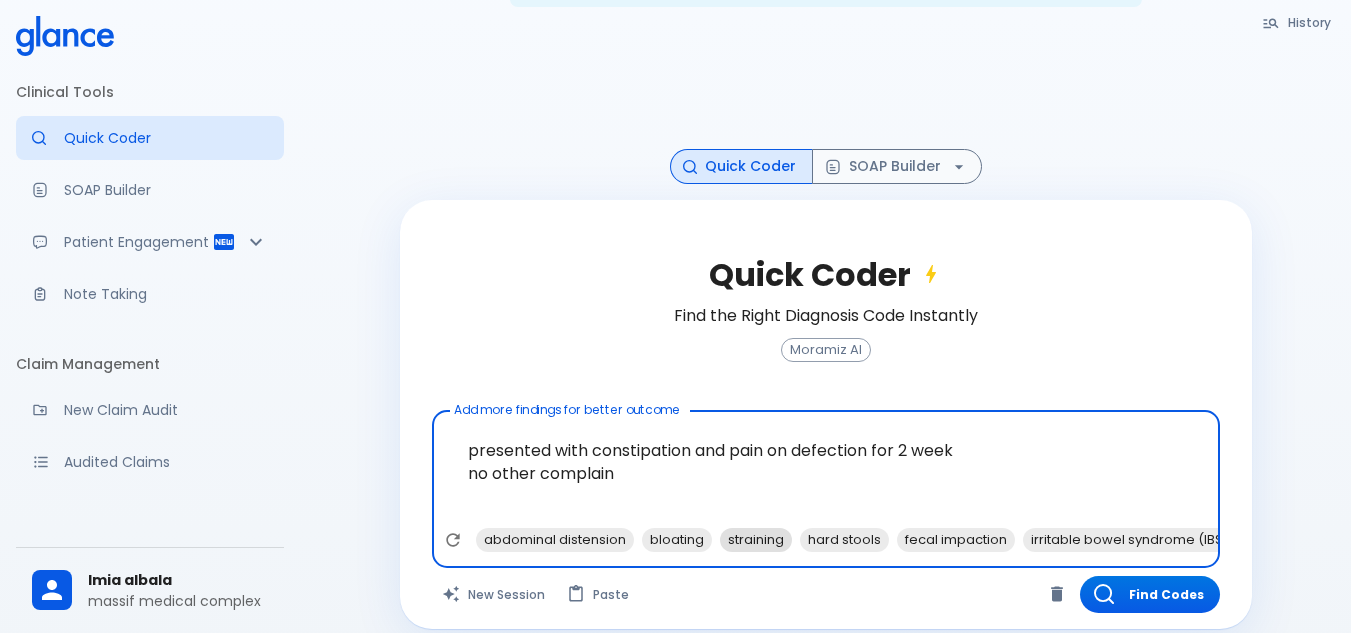 click on "straining" at bounding box center (756, 539) 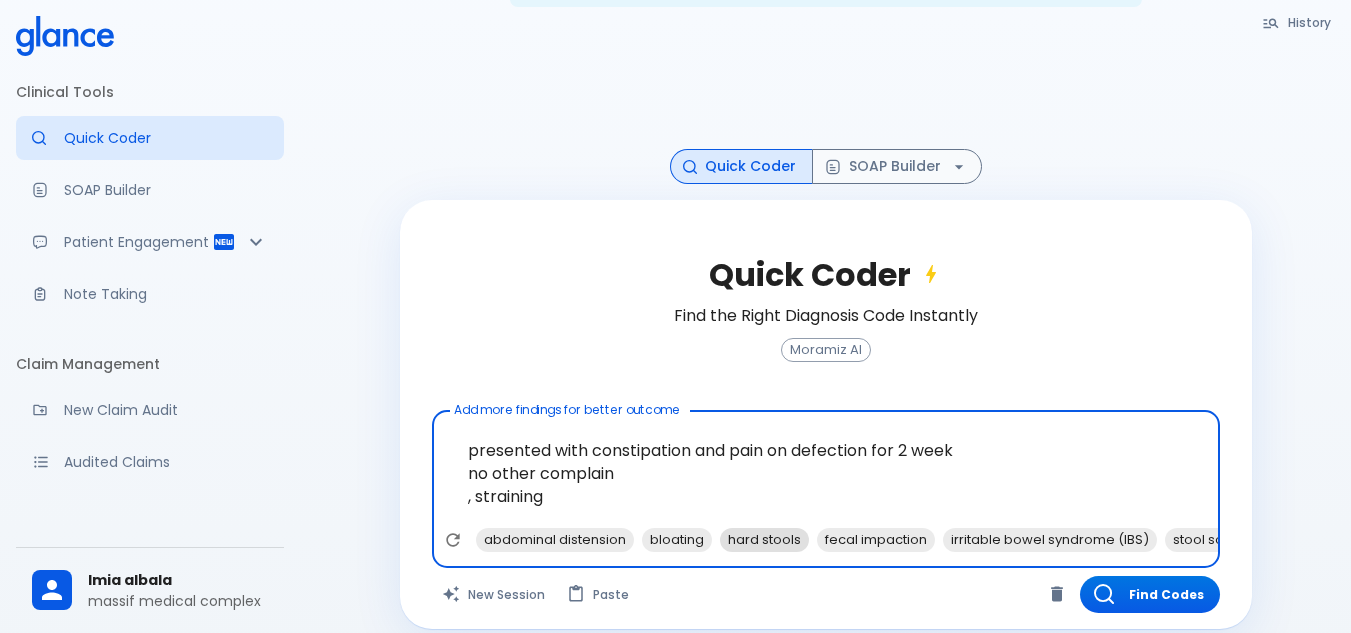 click on "hard stools" at bounding box center [764, 539] 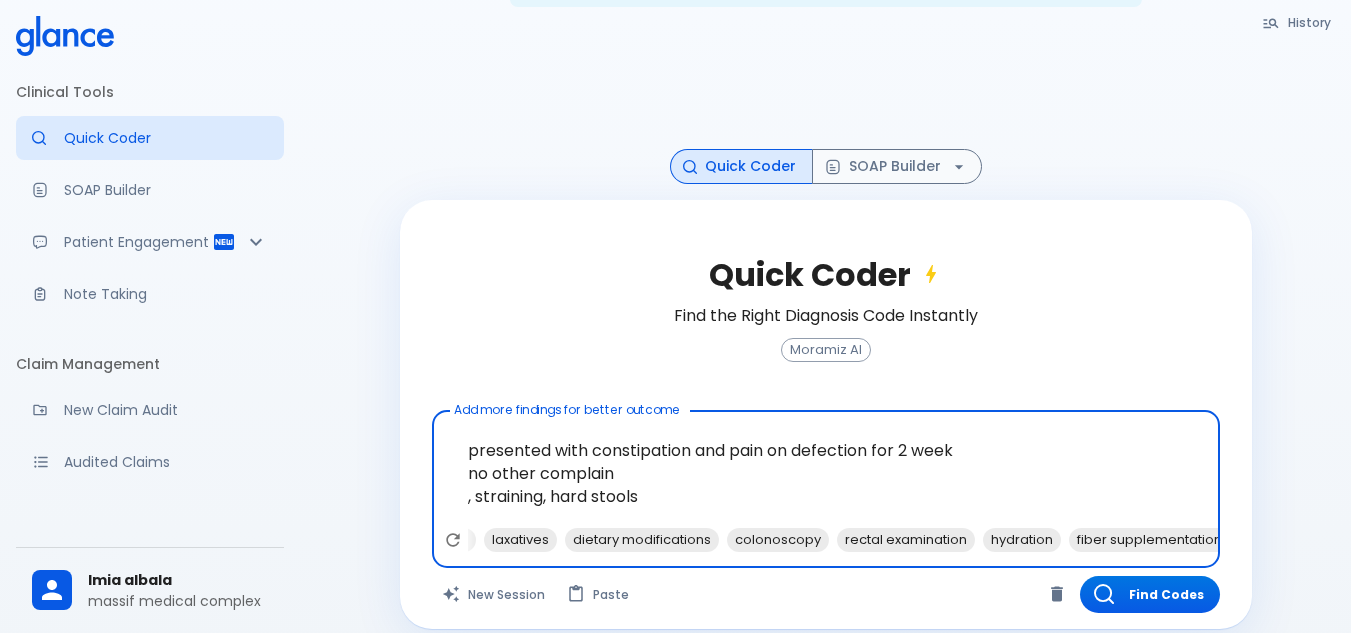 scroll, scrollTop: 0, scrollLeft: 727, axis: horizontal 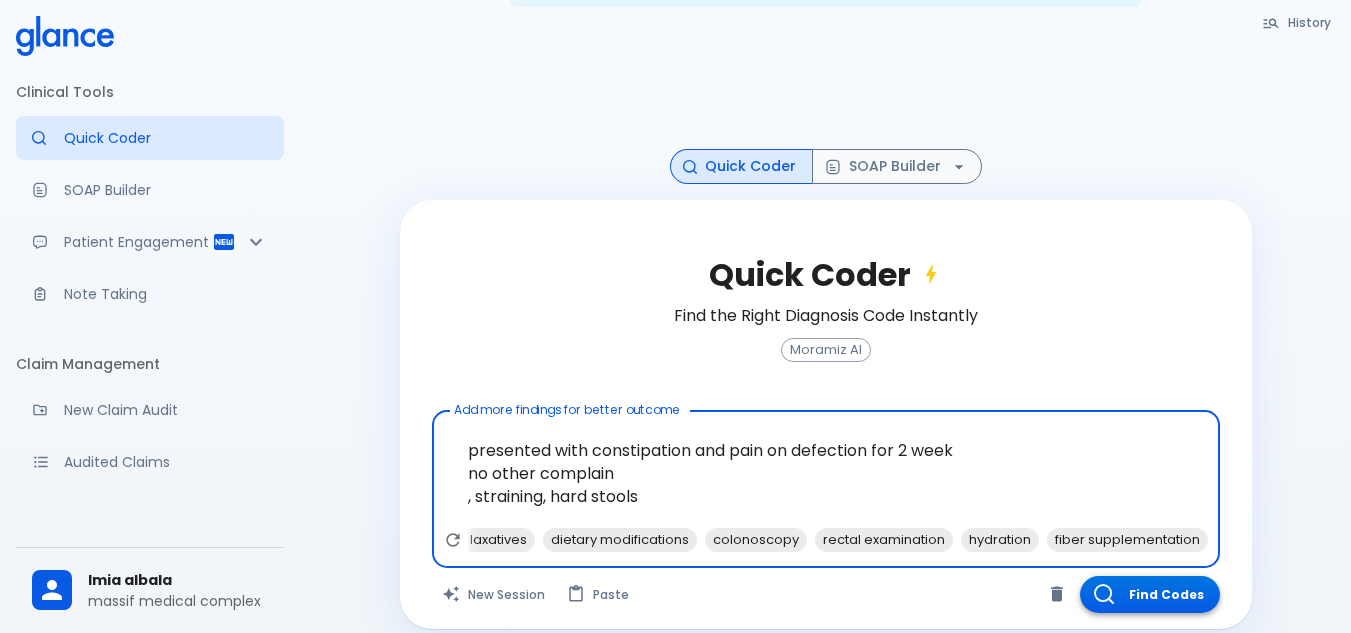 click on "Find Codes" at bounding box center (1150, 594) 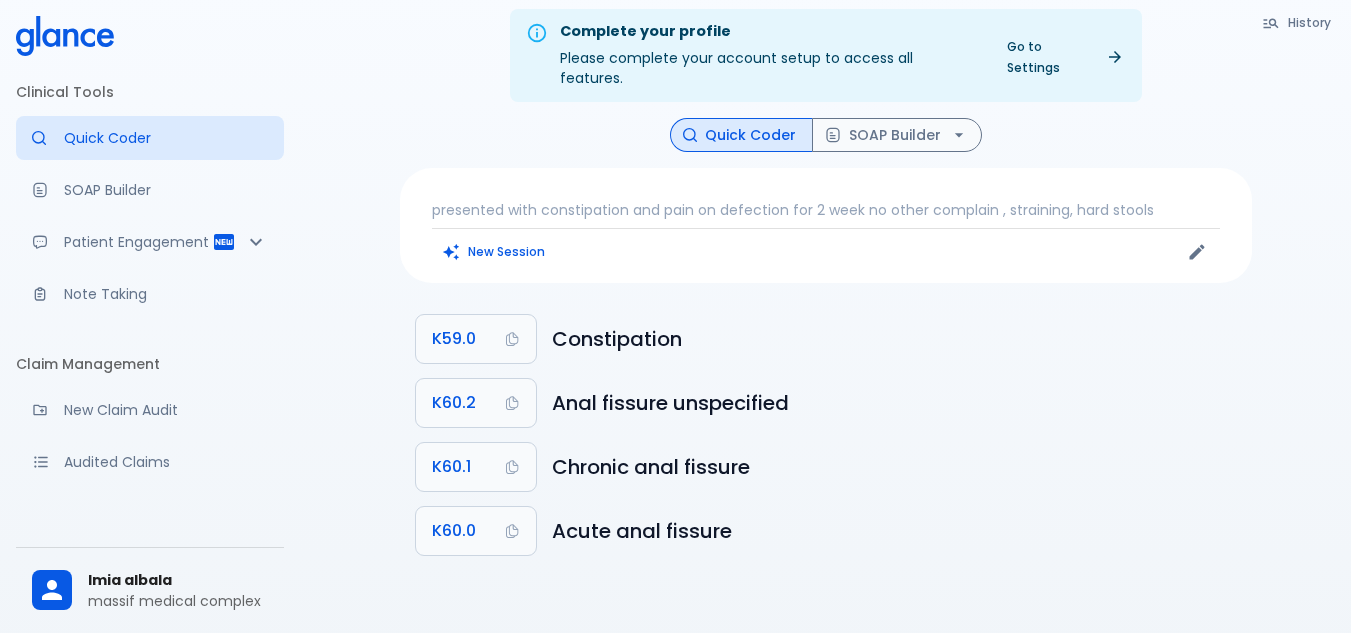 scroll, scrollTop: 0, scrollLeft: 0, axis: both 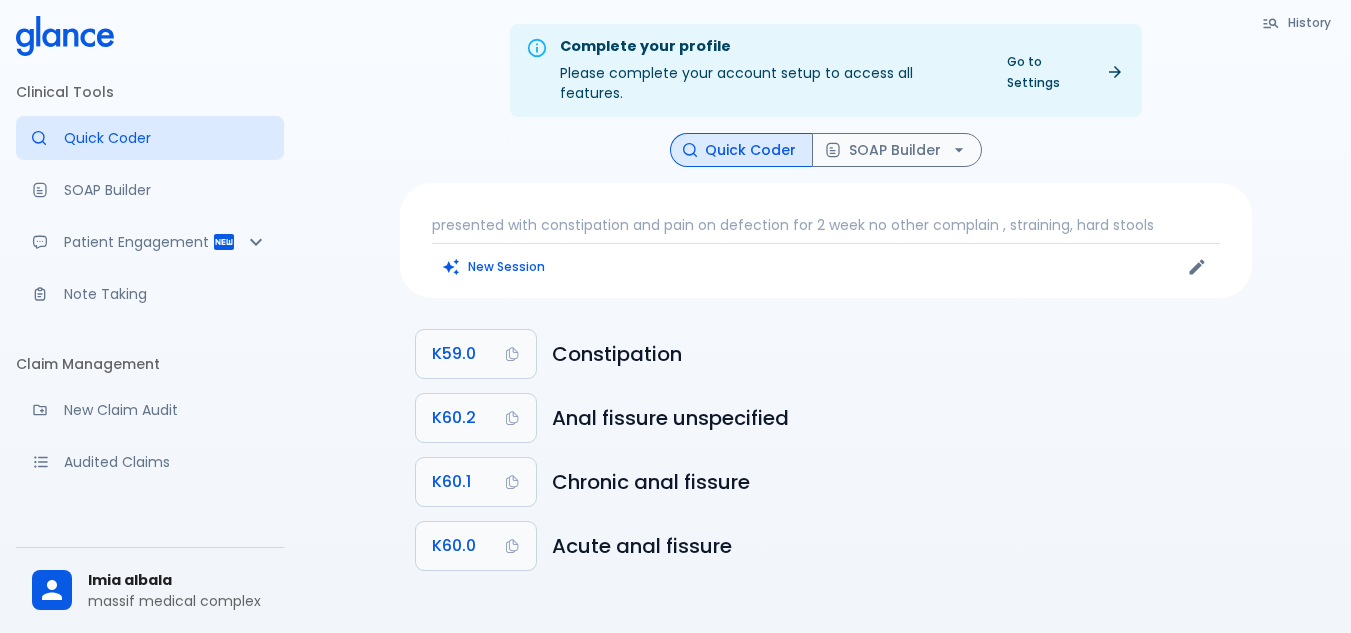 click on "presented with constipation and pain on defection for 2 week
no other complain
, straining, hard stools" at bounding box center [826, 225] 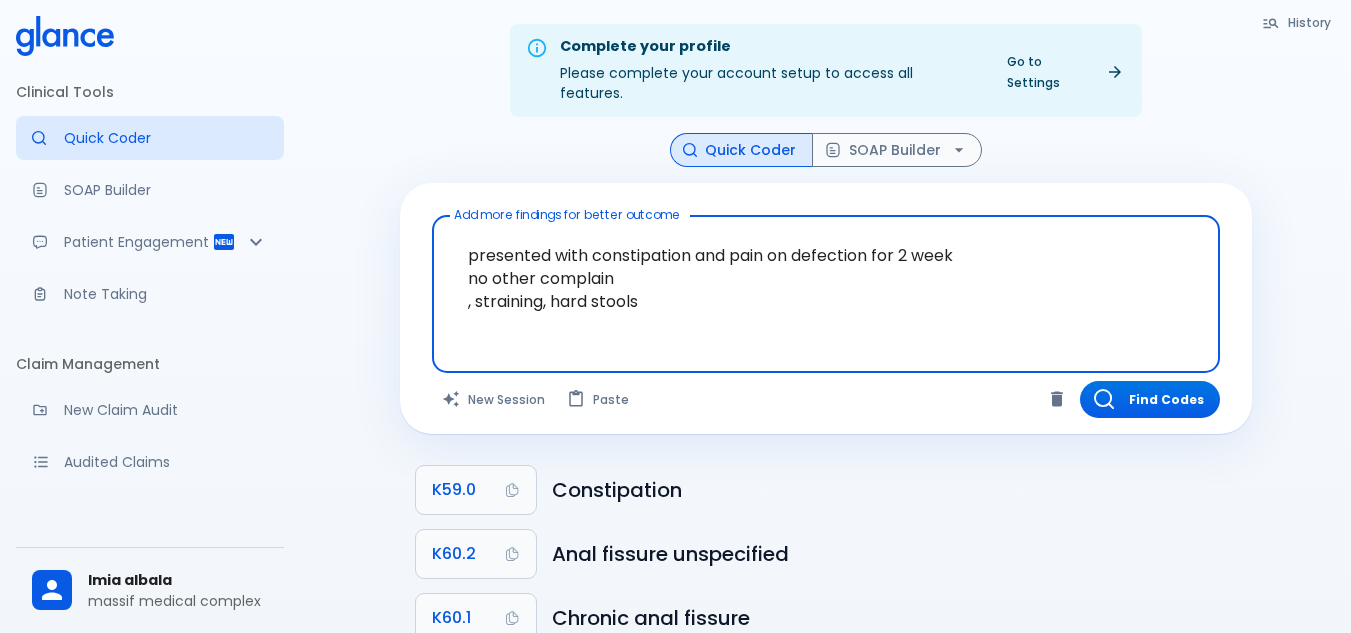 drag, startPoint x: 473, startPoint y: 280, endPoint x: 652, endPoint y: 292, distance: 179.40178 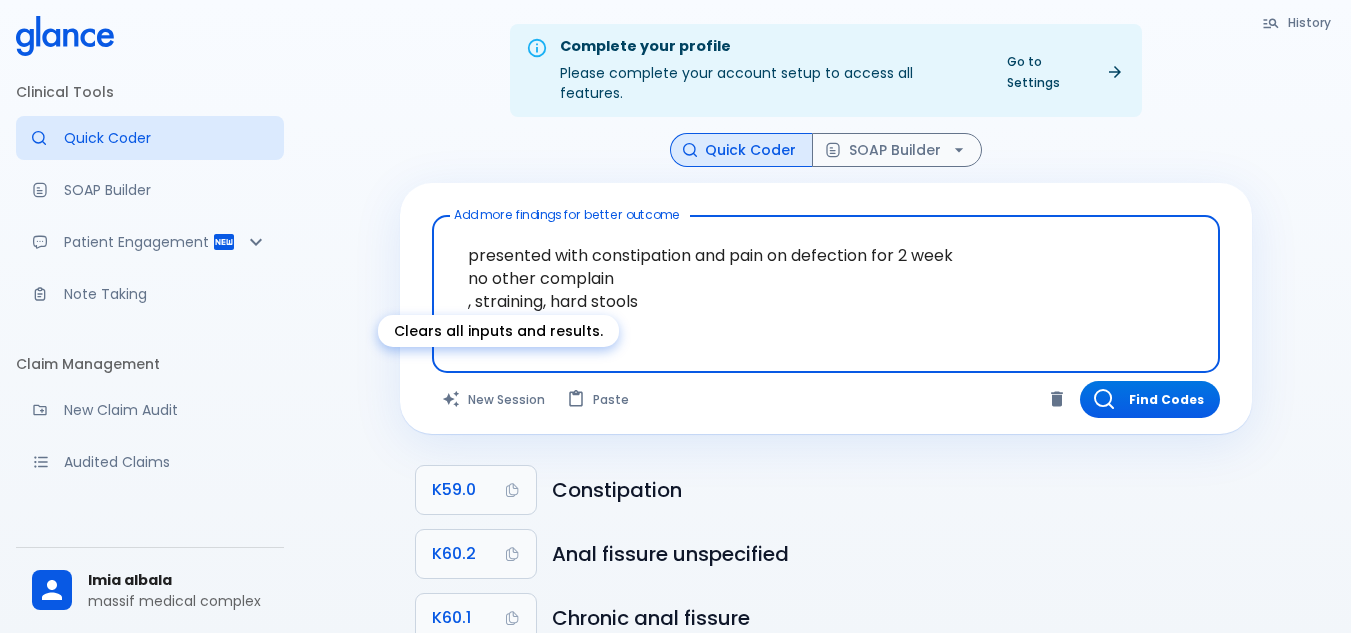 click on "New Session" at bounding box center [494, 399] 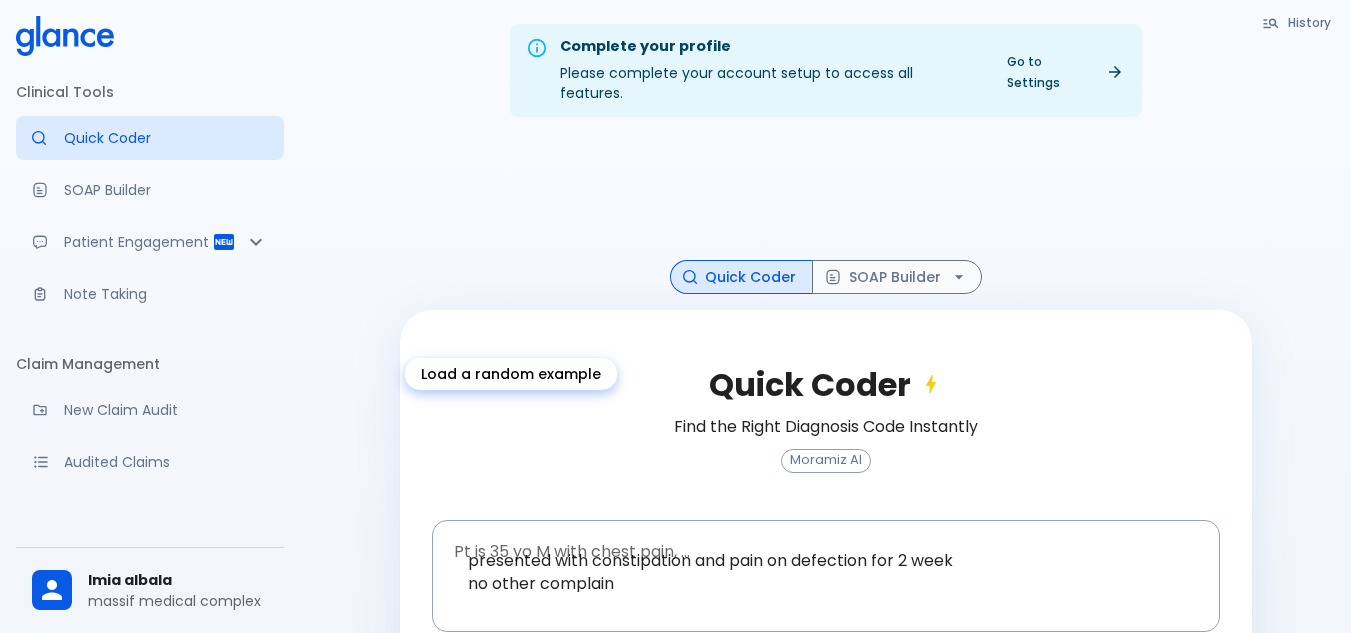 type 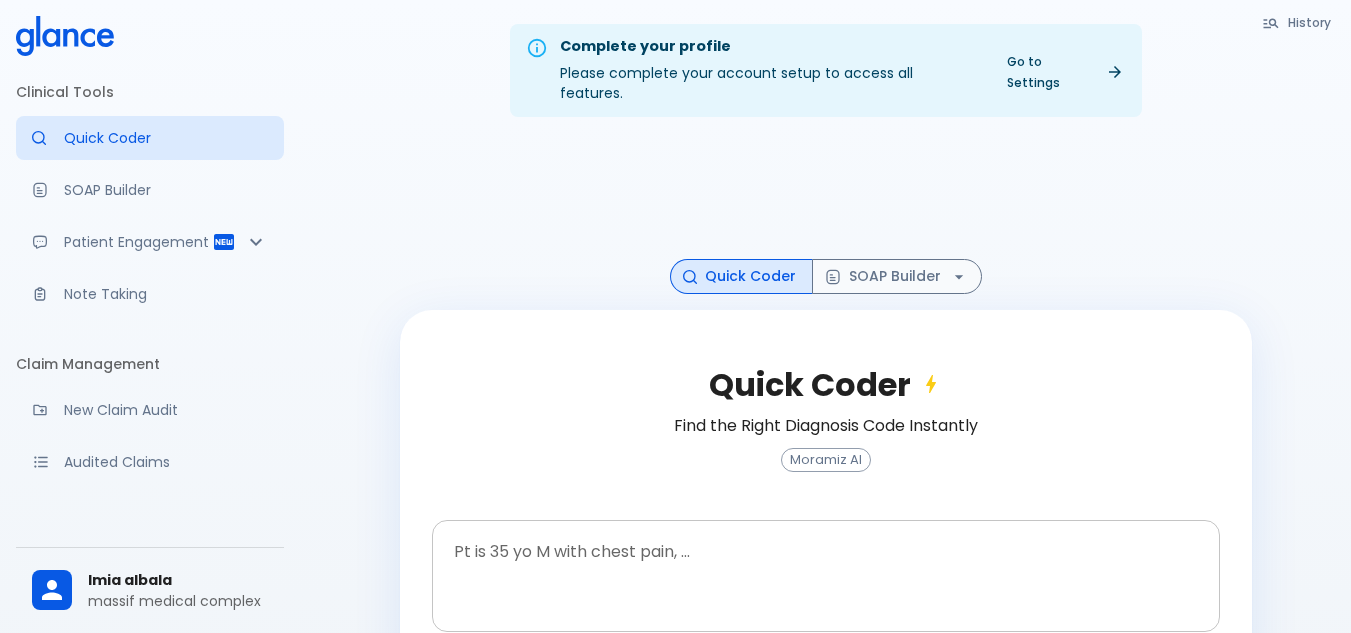 type 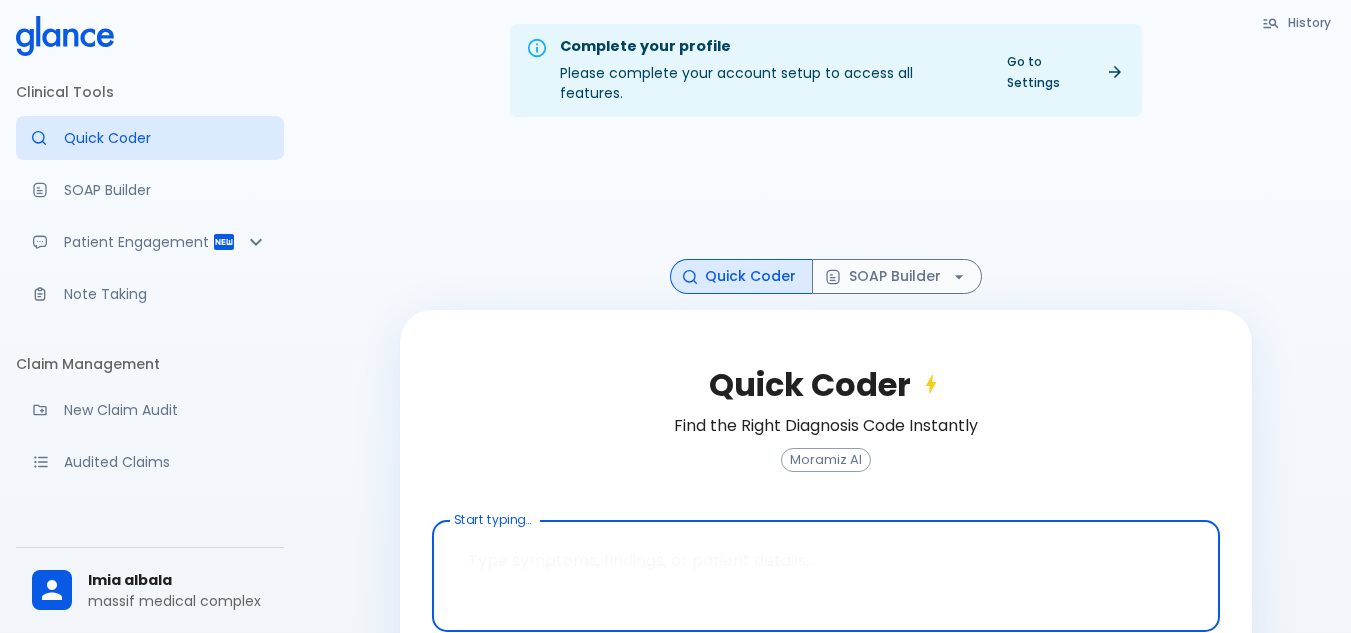 drag, startPoint x: 722, startPoint y: 551, endPoint x: 858, endPoint y: 610, distance: 148.24641 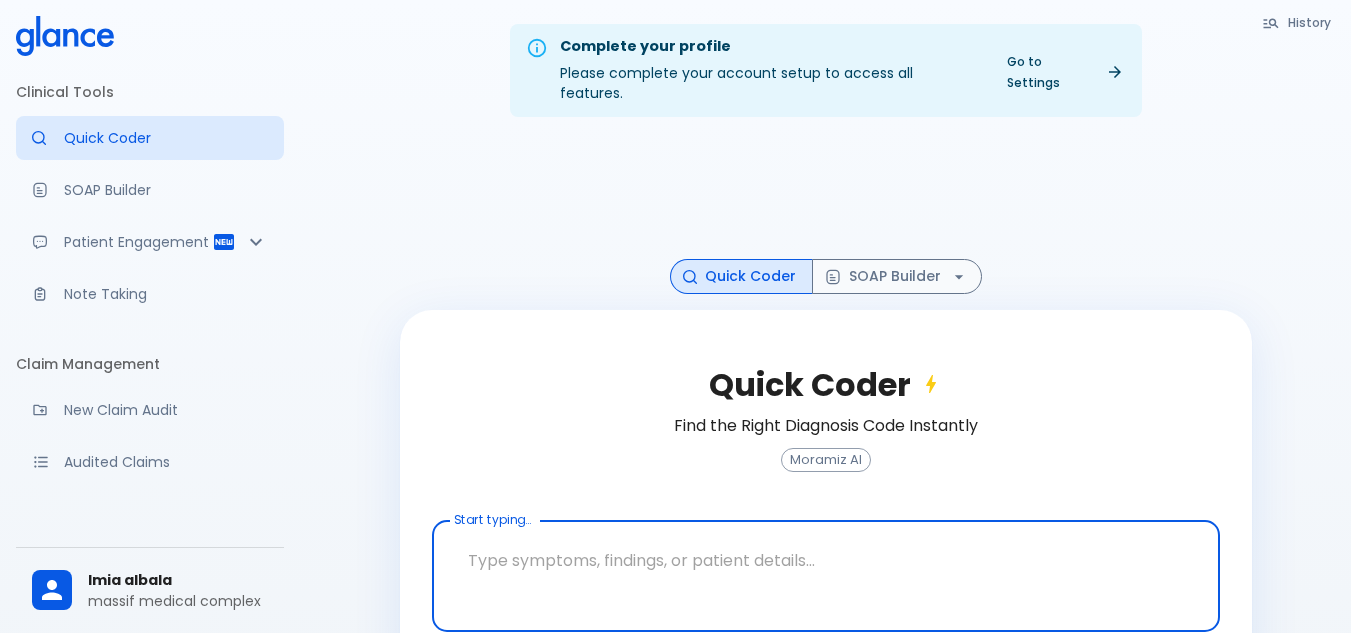 click on "x Start typing..." at bounding box center (826, 576) 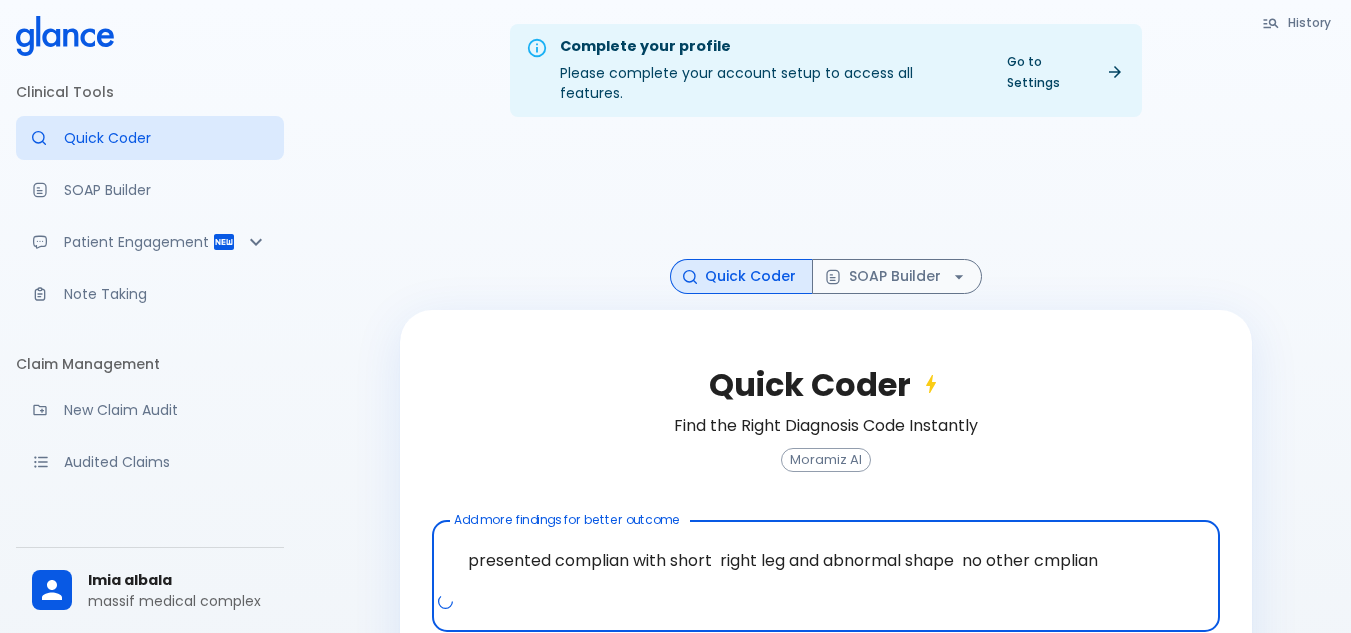click on "presented complian with short  right leg and abnormal shape  no other cmplian" at bounding box center [826, 560] 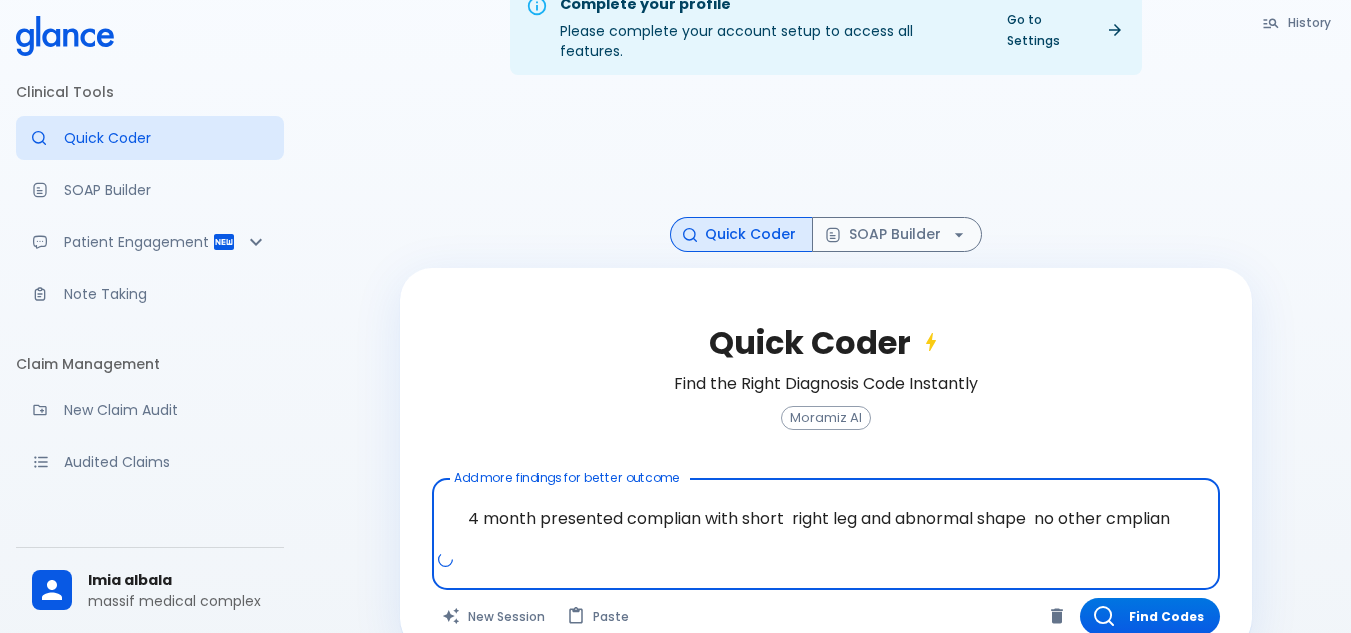 scroll, scrollTop: 64, scrollLeft: 0, axis: vertical 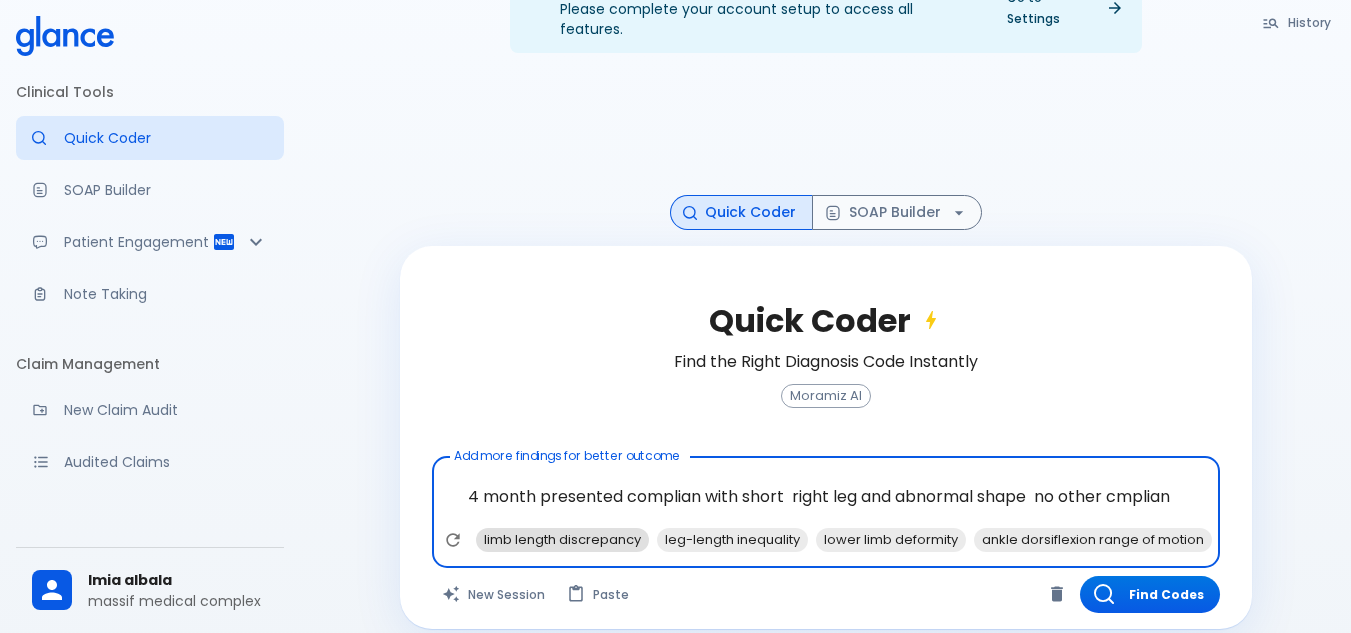 click on "limb length discrepancy" at bounding box center [562, 539] 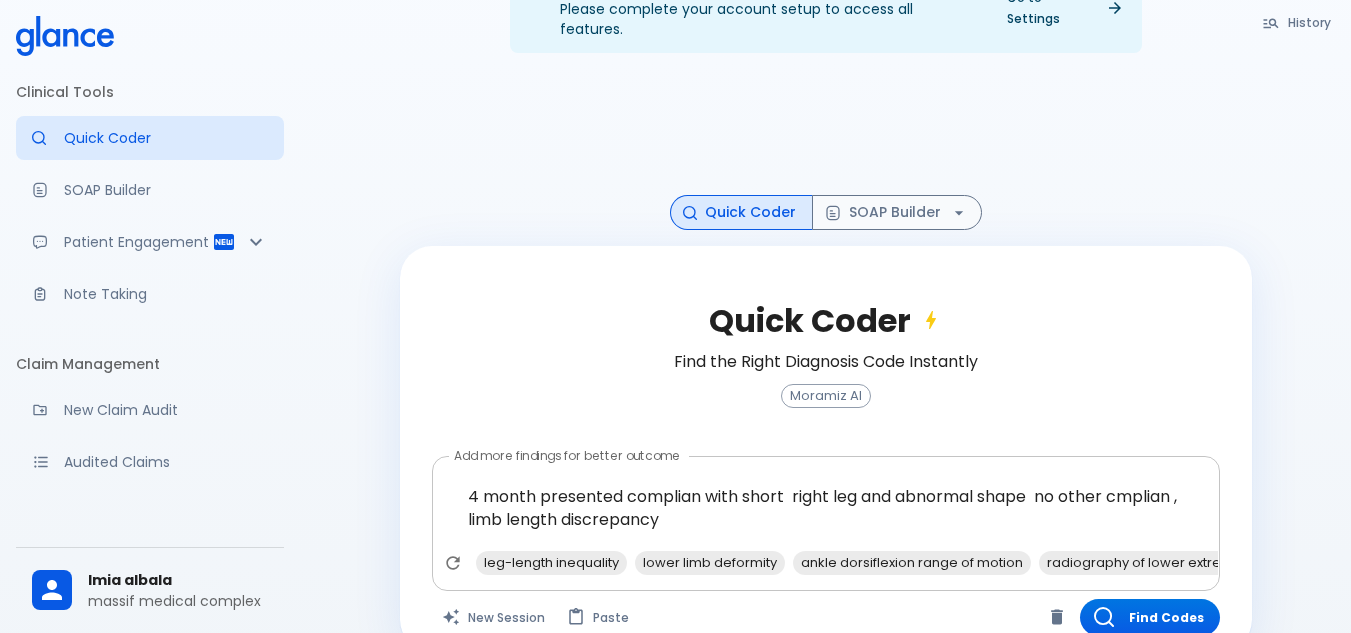 drag, startPoint x: 1108, startPoint y: 532, endPoint x: 974, endPoint y: 515, distance: 135.07405 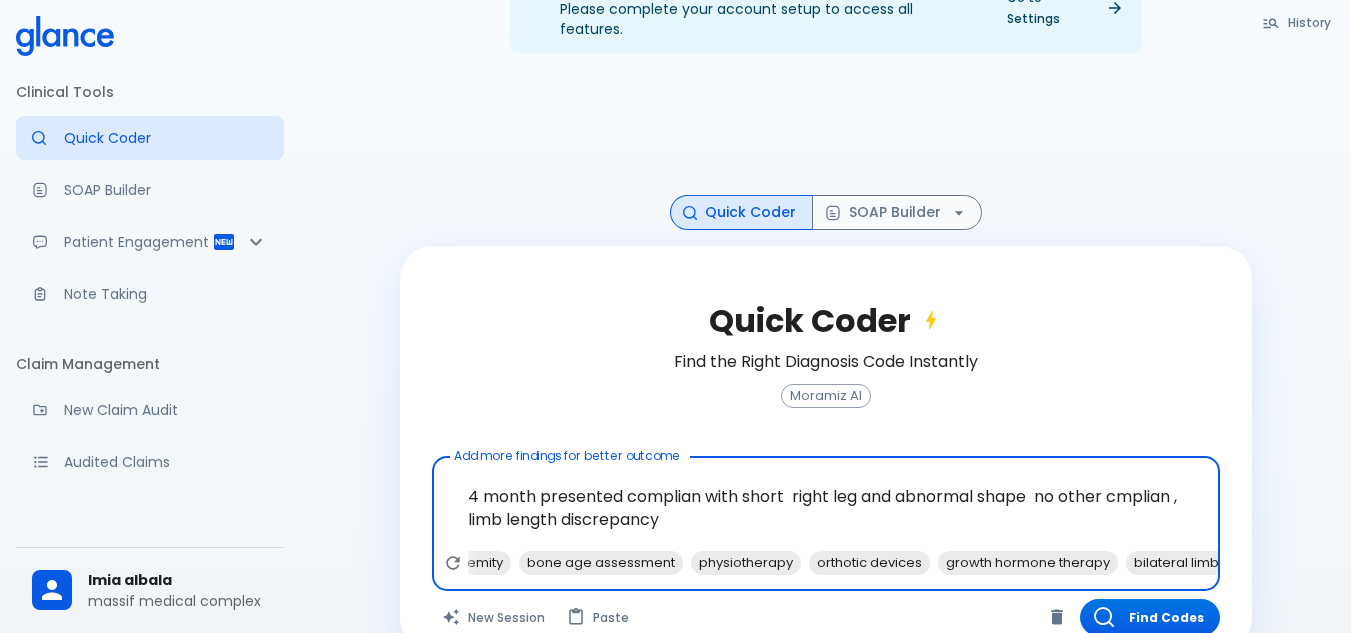 scroll, scrollTop: 0, scrollLeft: 865, axis: horizontal 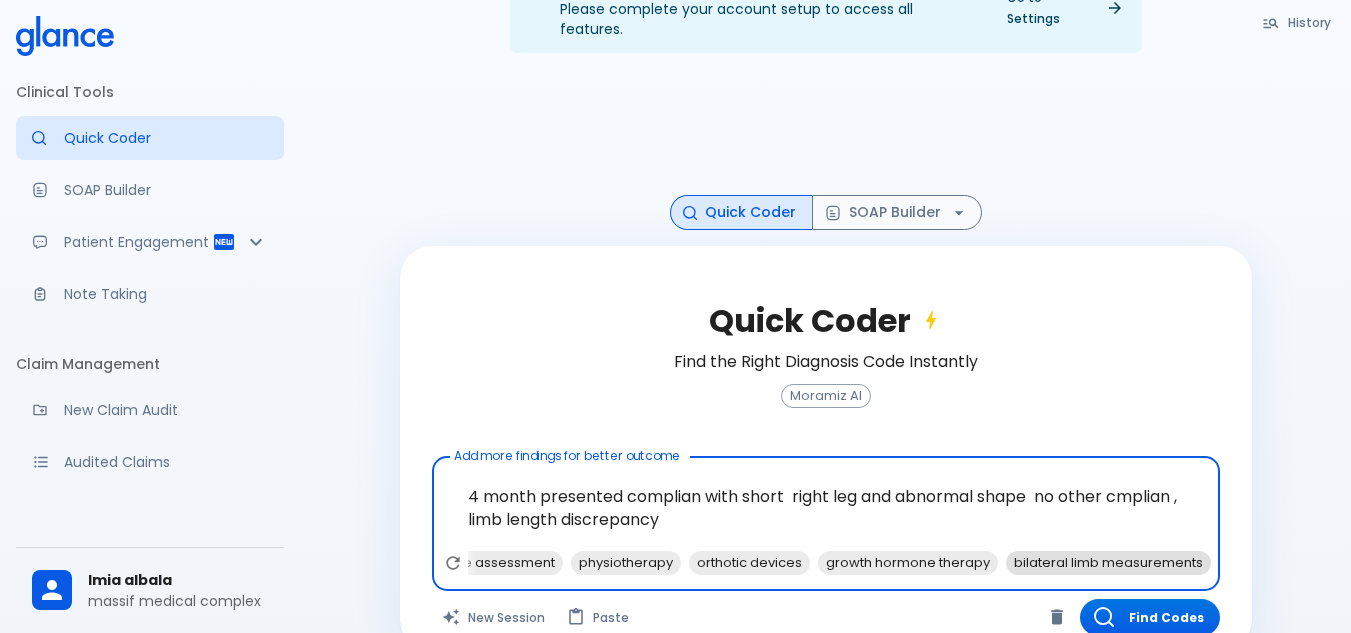 click on "bilateral limb measurements" at bounding box center (1108, 562) 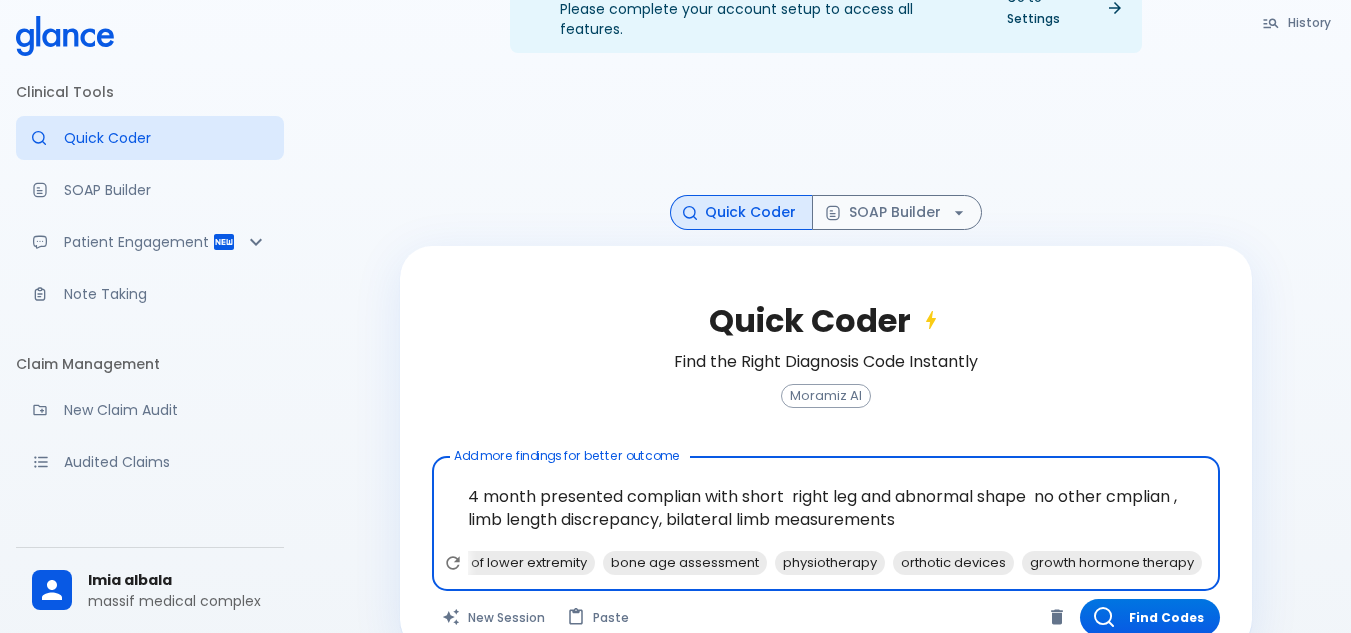 scroll, scrollTop: 0, scrollLeft: 652, axis: horizontal 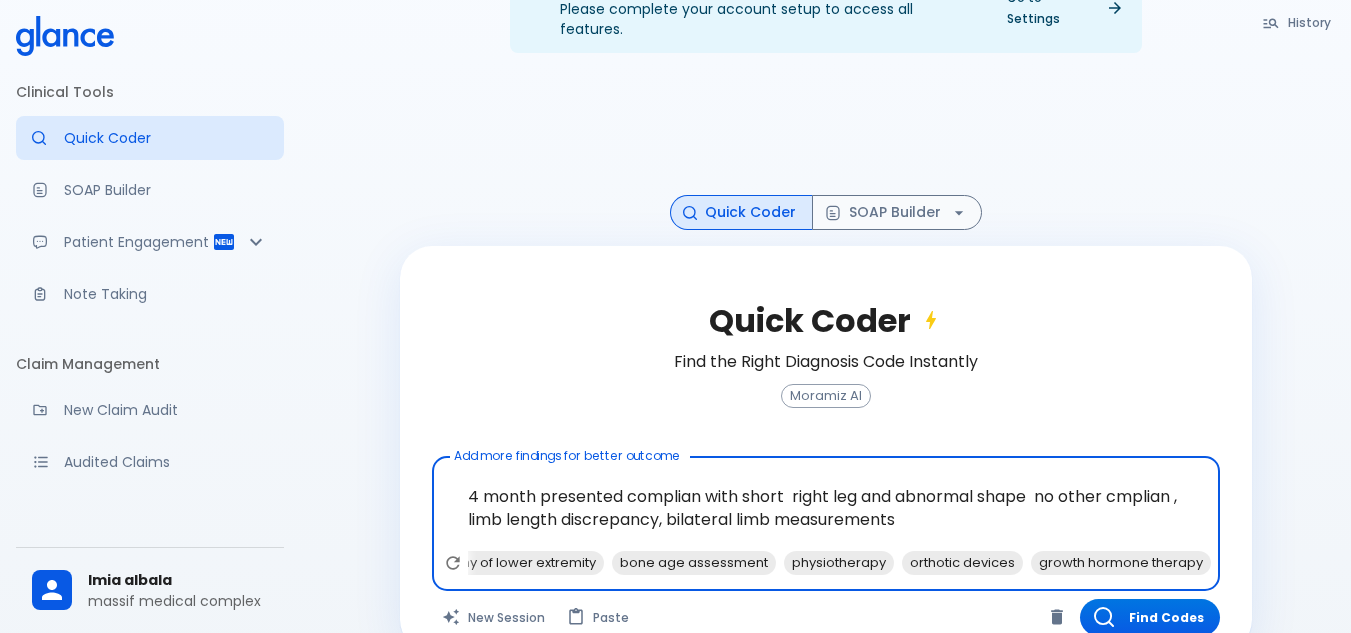 click on "4 month presented complian with short  right leg and abnormal shape  no other cmplian , limb length discrepancy, bilateral limb measurements" at bounding box center (826, 508) 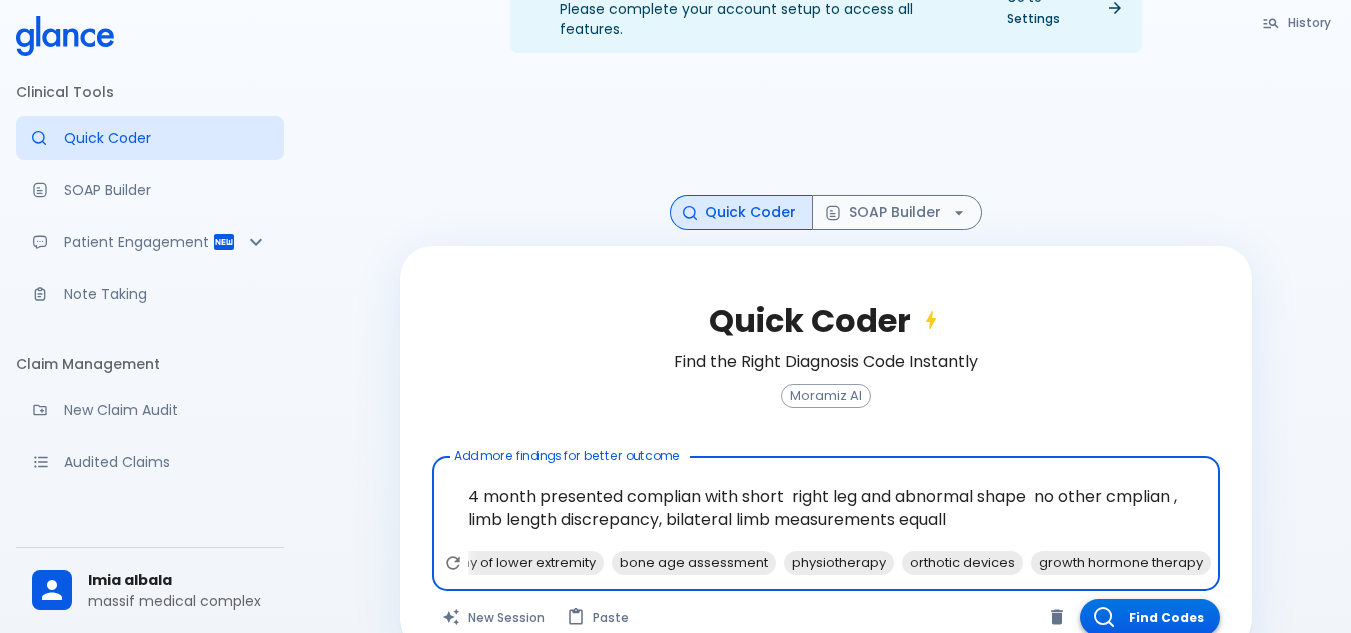 type on "4 month presented complian with short  right leg and abnormal shape  no other cmplian , limb length discrepancy, bilateral limb measurements equall" 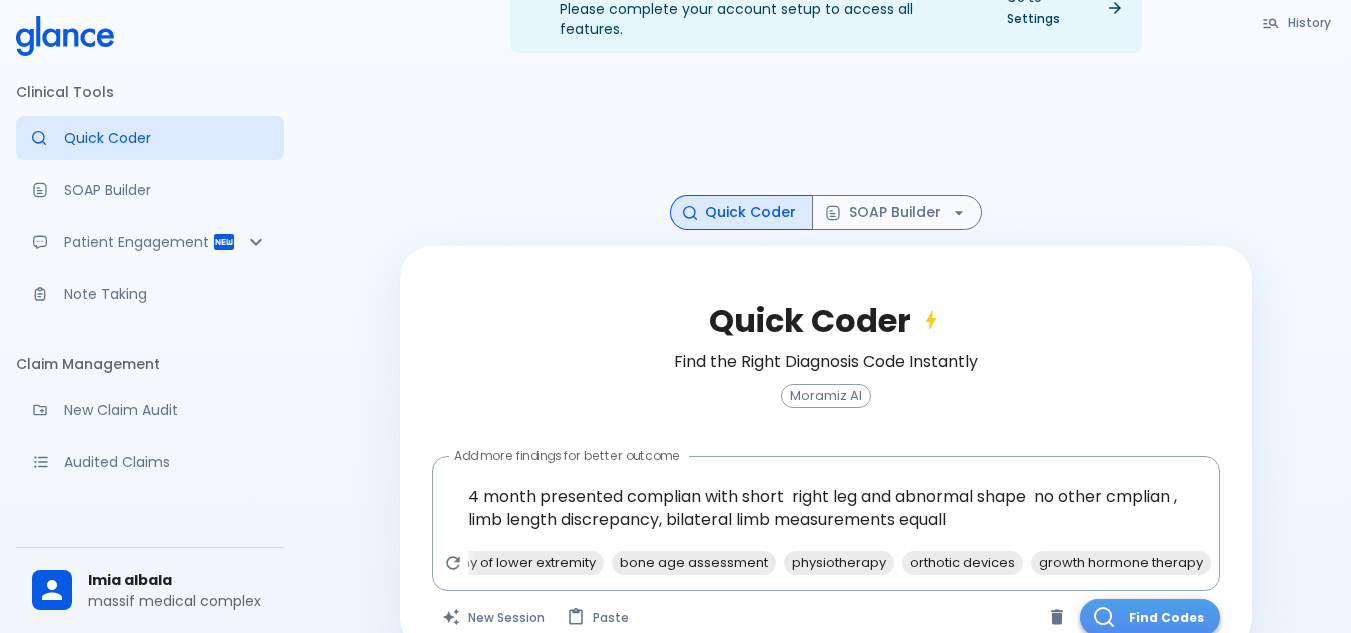 click on "Find Codes" at bounding box center (1150, 617) 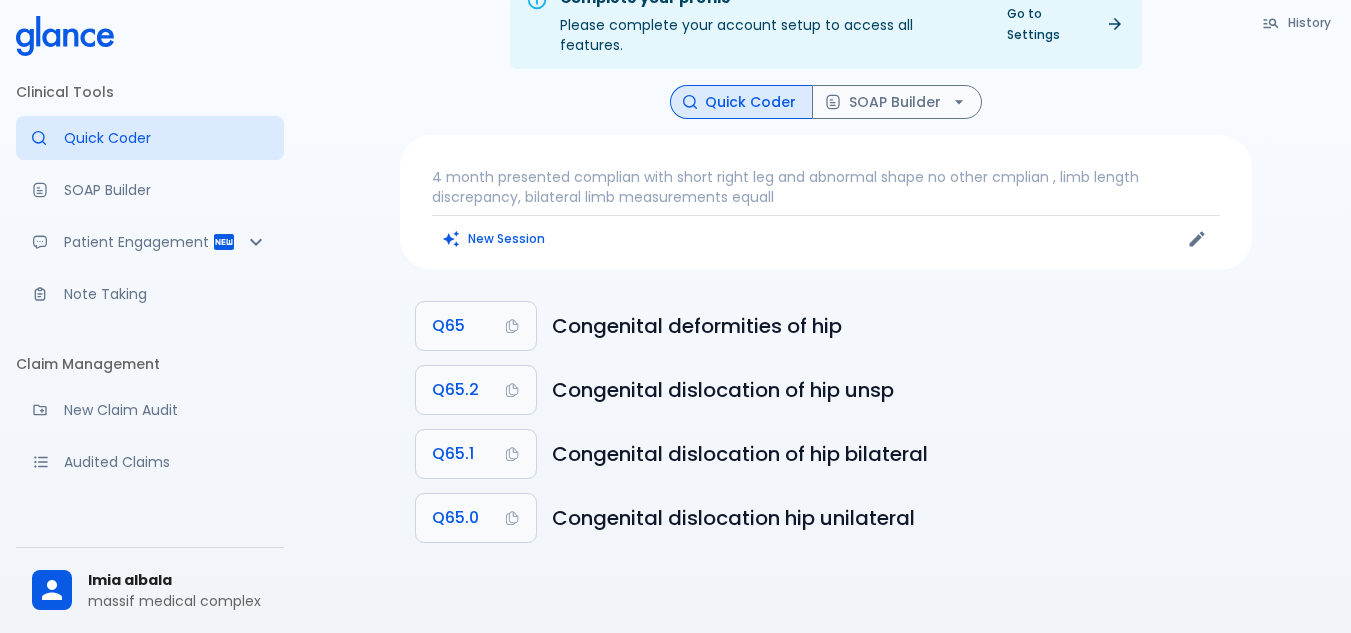 scroll, scrollTop: 48, scrollLeft: 0, axis: vertical 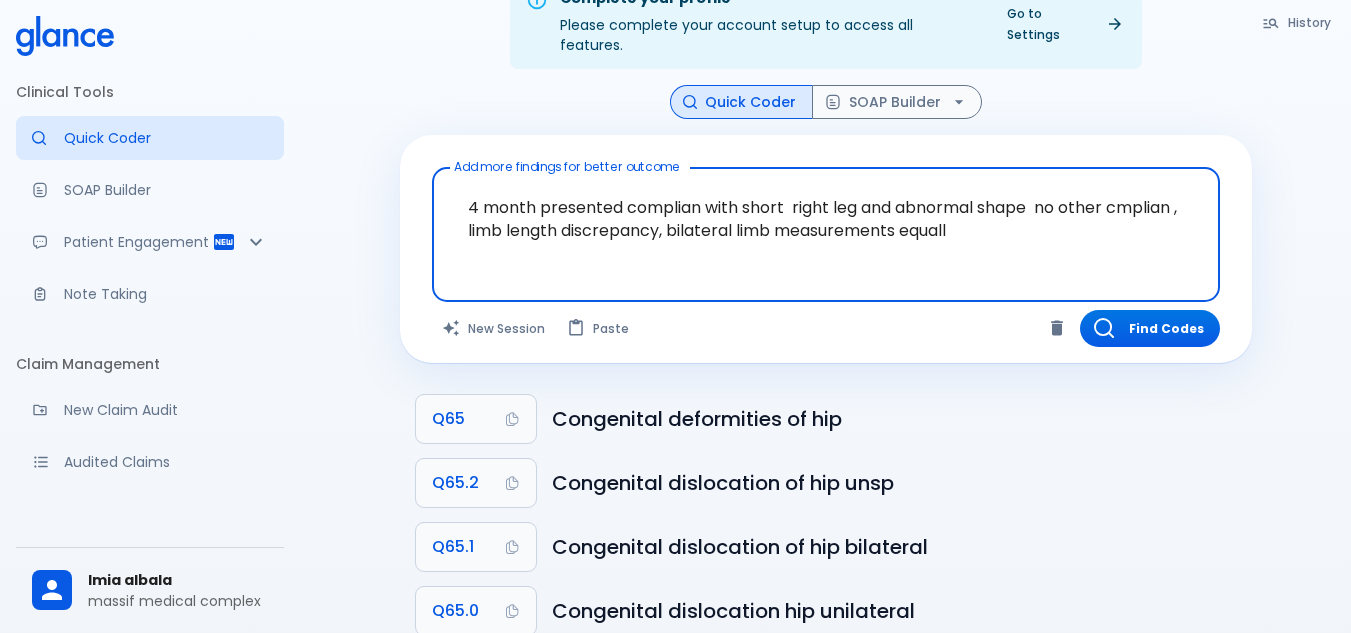 drag, startPoint x: 474, startPoint y: 208, endPoint x: 974, endPoint y: 230, distance: 500.48376 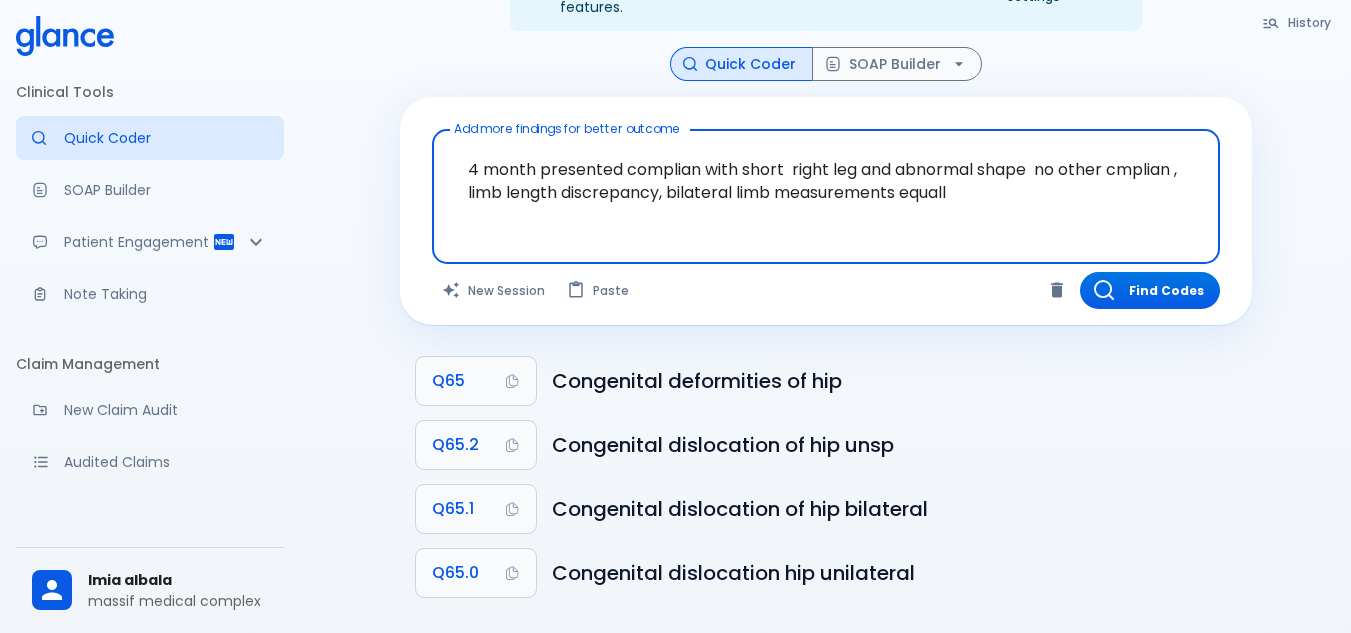 click on "4 month presented complian with short  right leg and abnormal shape  no other cmplian , limb length discrepancy, bilateral limb measurements equall" at bounding box center [826, 181] 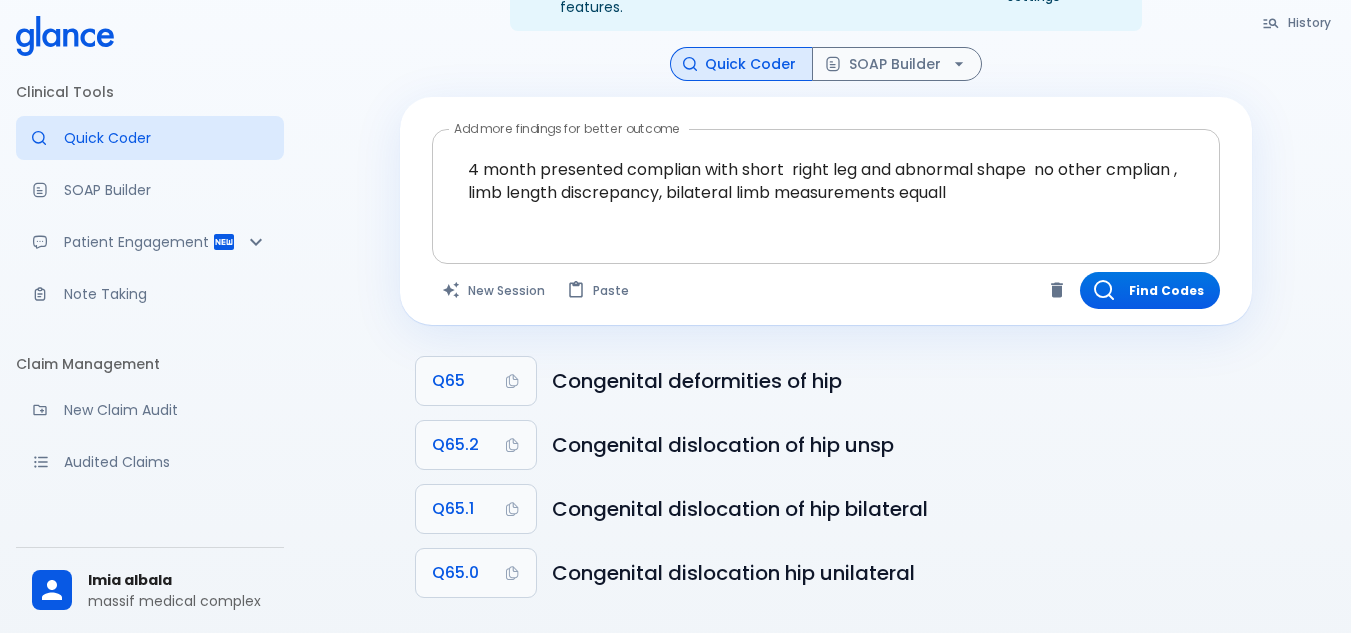 drag, startPoint x: 1005, startPoint y: 202, endPoint x: 966, endPoint y: 205, distance: 39.115215 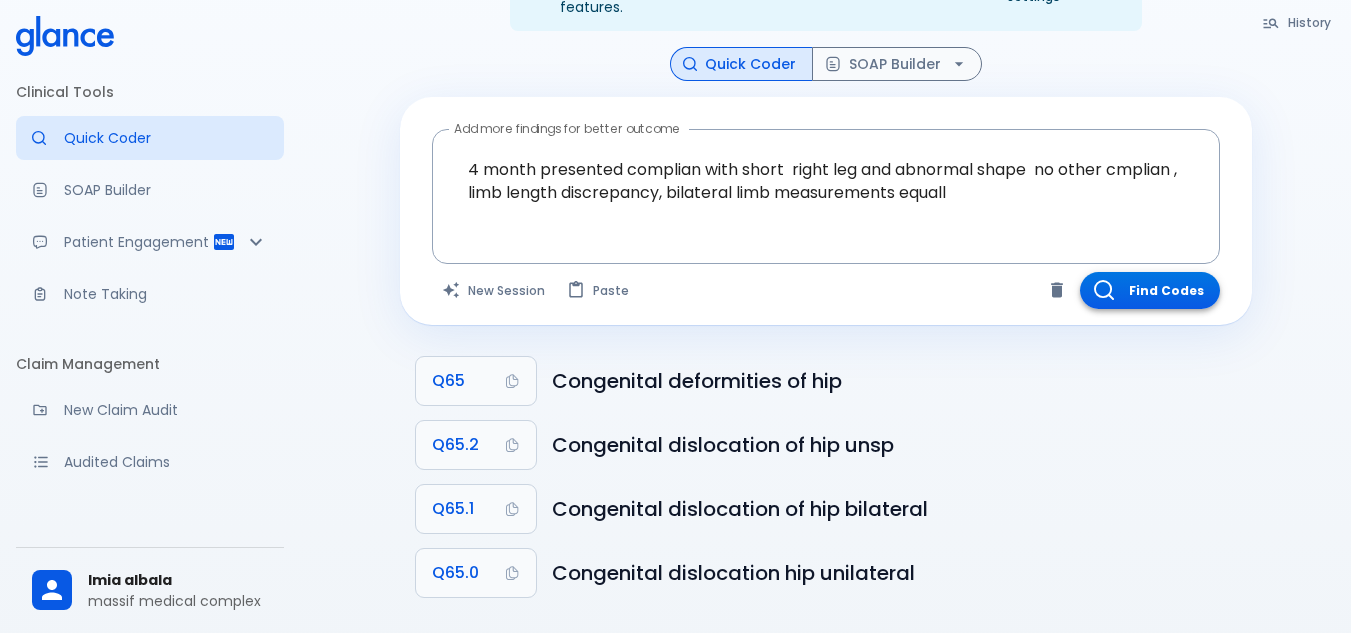 click on "Find Codes" at bounding box center [1150, 290] 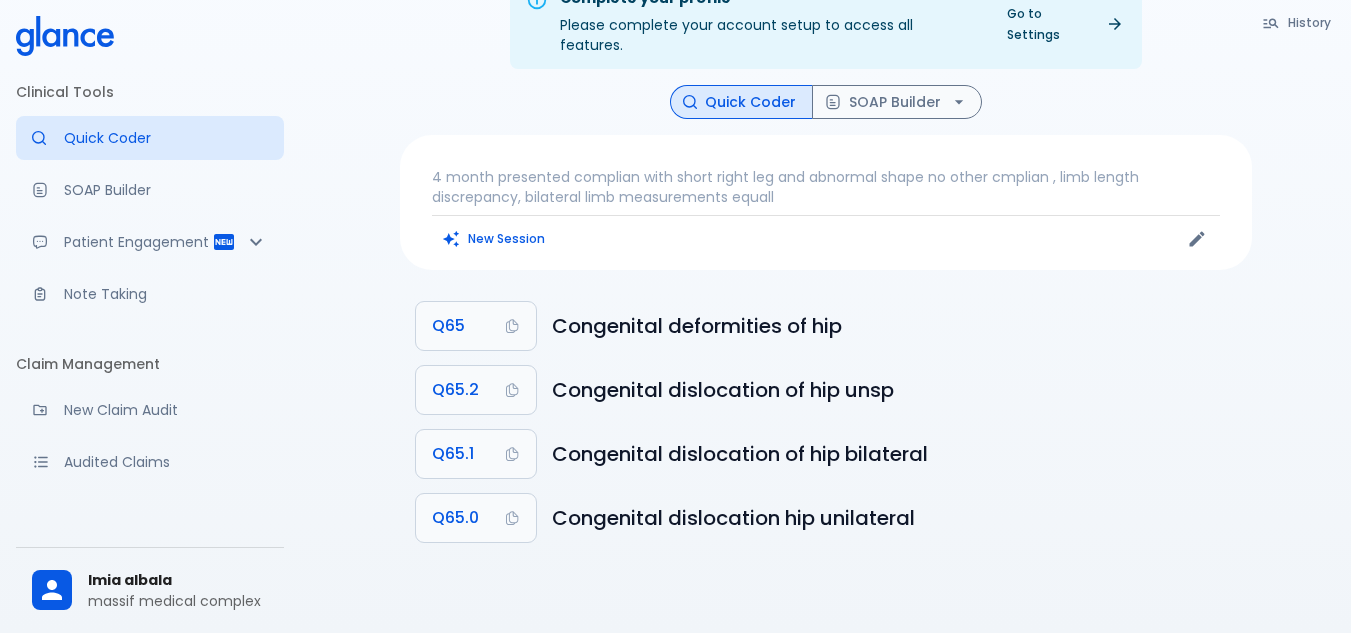 scroll, scrollTop: 48, scrollLeft: 0, axis: vertical 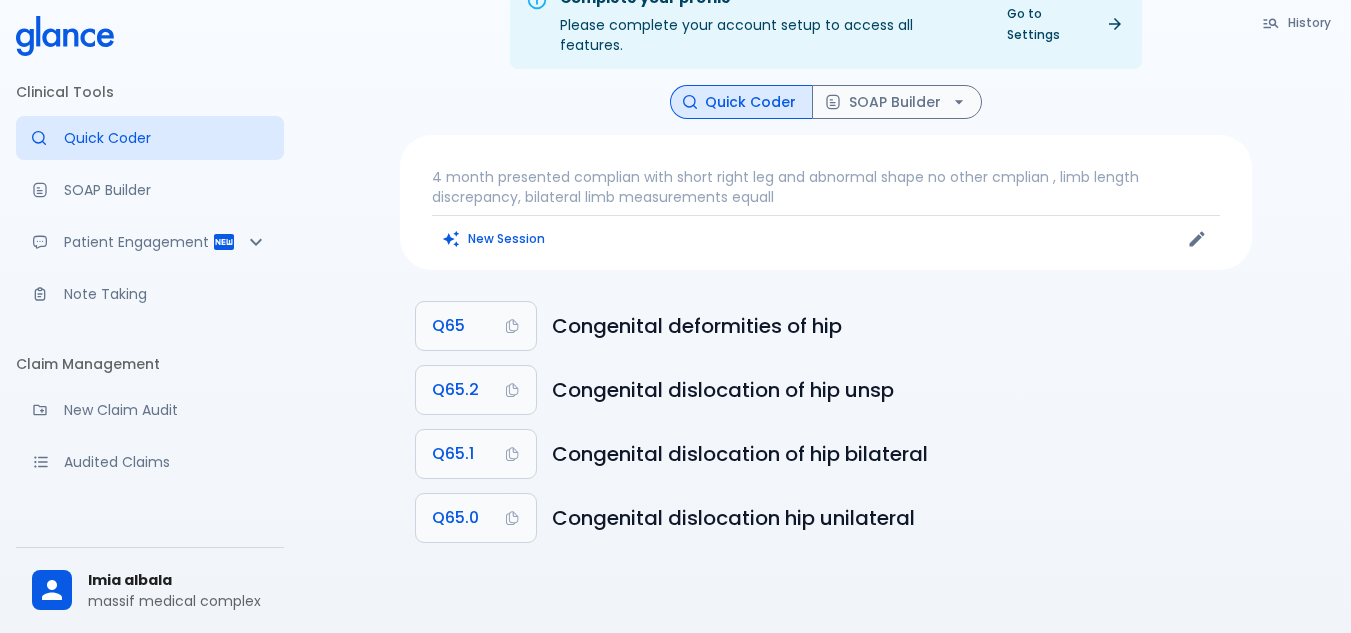 click on "4 month presented complian with short  right leg and abnormal shape  no other cmplian , limb length discrepancy, bilateral limb measurements equall" at bounding box center (826, 187) 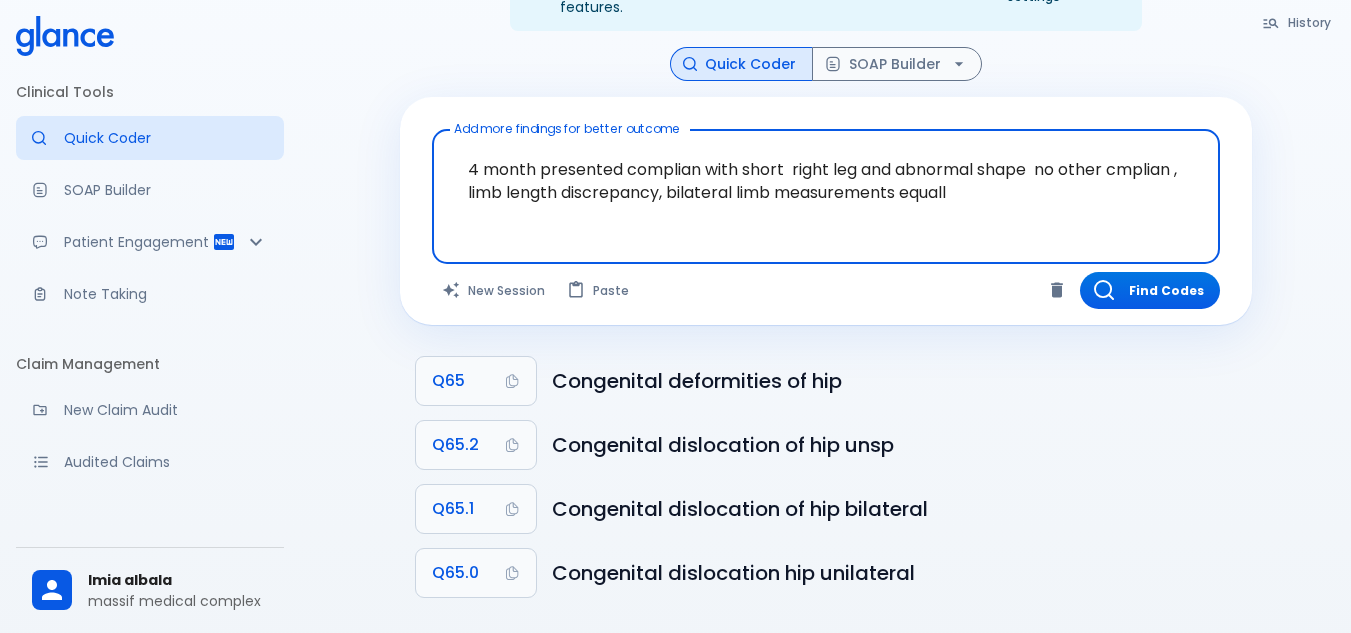 drag, startPoint x: 969, startPoint y: 171, endPoint x: 836, endPoint y: 173, distance: 133.01503 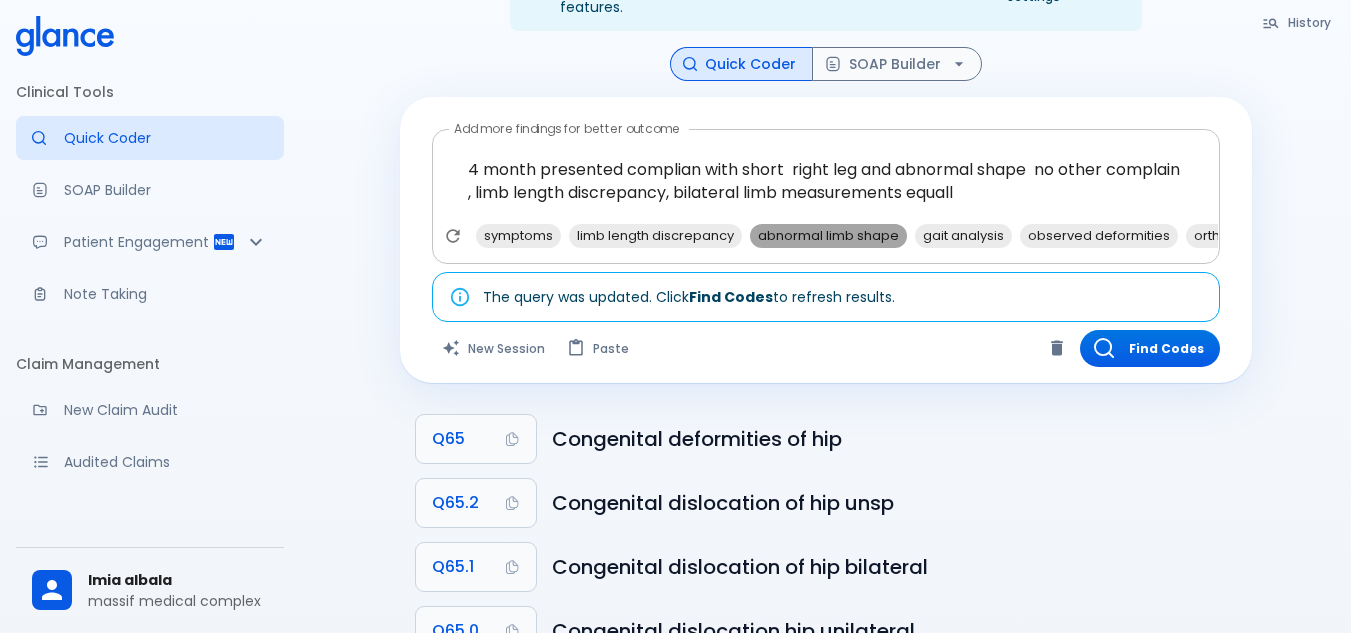 click on "abnormal limb shape" at bounding box center (828, 235) 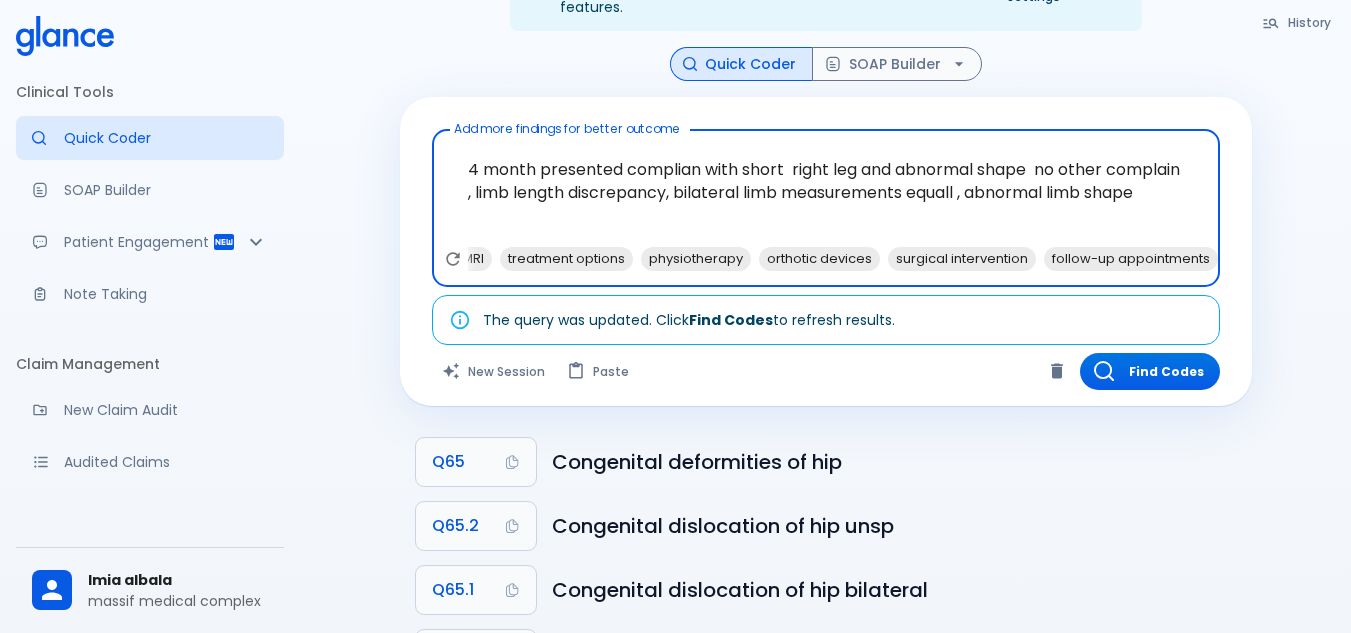 scroll, scrollTop: 0, scrollLeft: 809, axis: horizontal 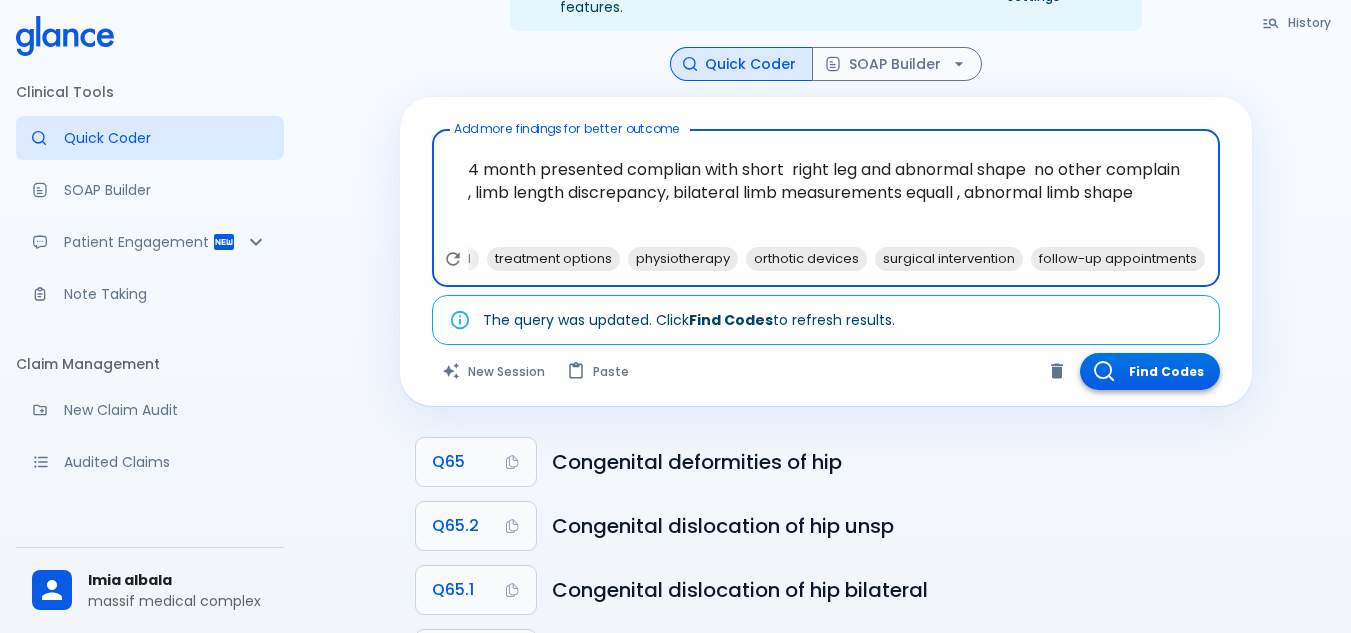 click on "Find Codes" at bounding box center (1150, 371) 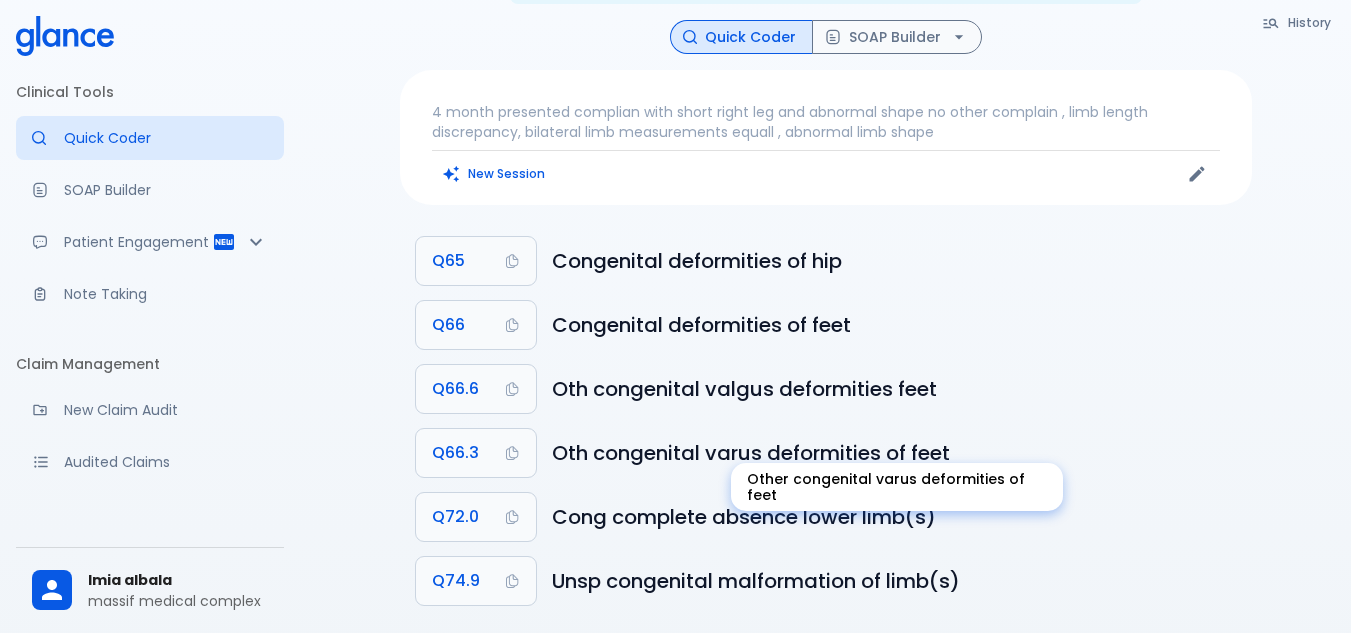 scroll, scrollTop: 121, scrollLeft: 0, axis: vertical 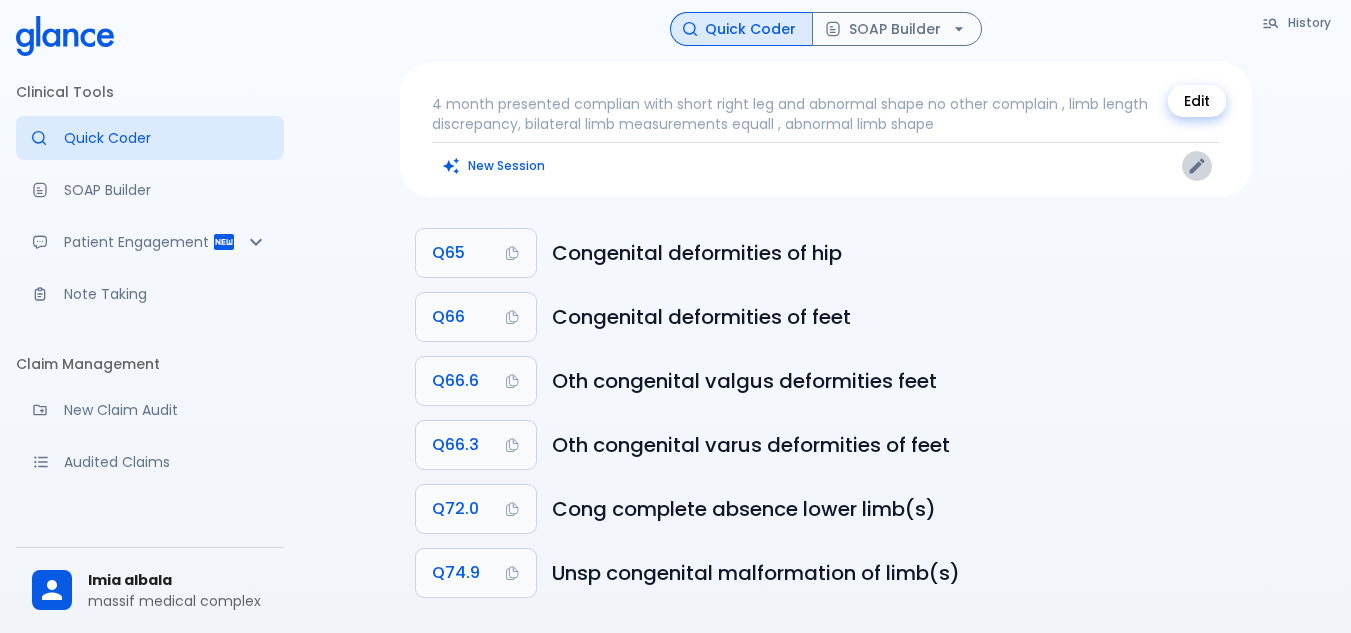 click at bounding box center [1197, 166] 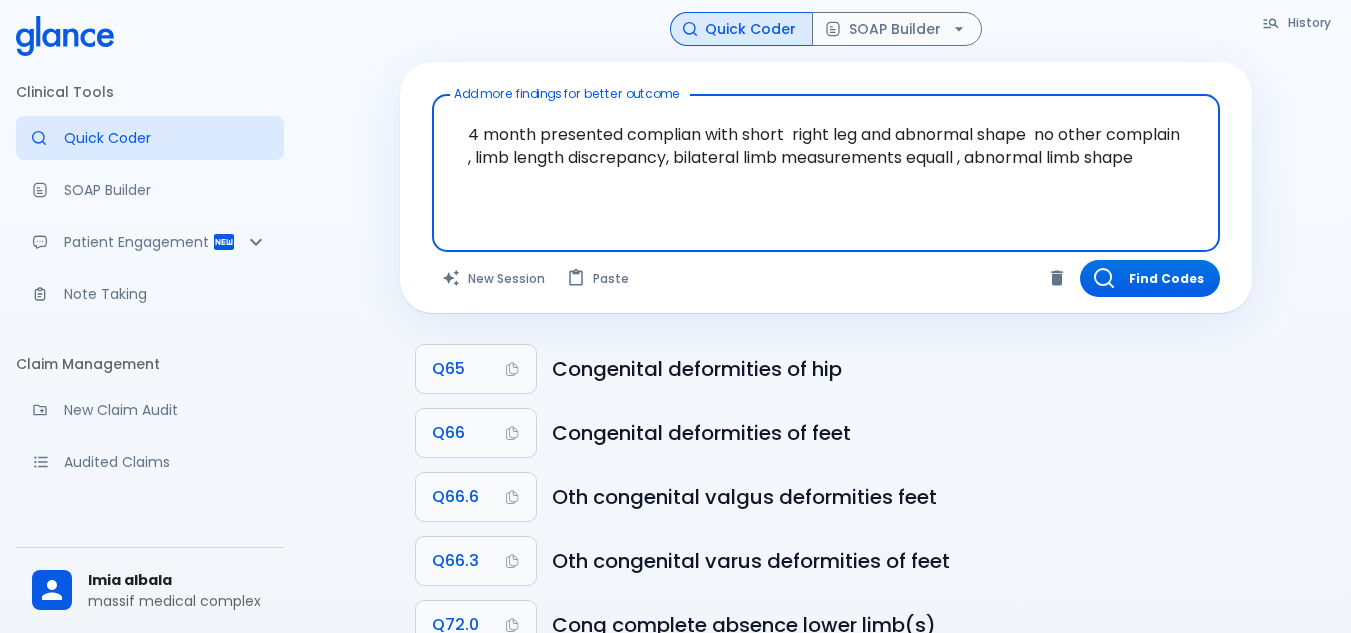 drag, startPoint x: 543, startPoint y: 114, endPoint x: 471, endPoint y: 115, distance: 72.00694 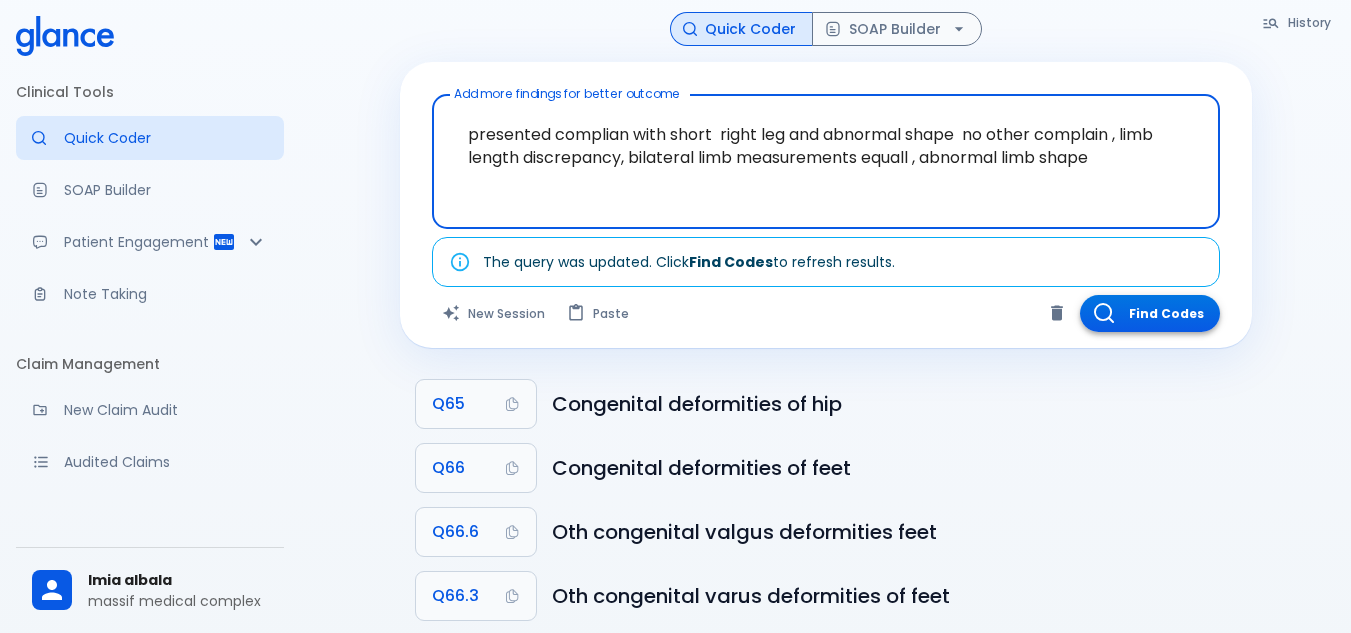 type on "presented complian with short  right leg and abnormal shape  no other complain , limb length discrepancy, bilateral limb measurements equall , abnormal limb shape" 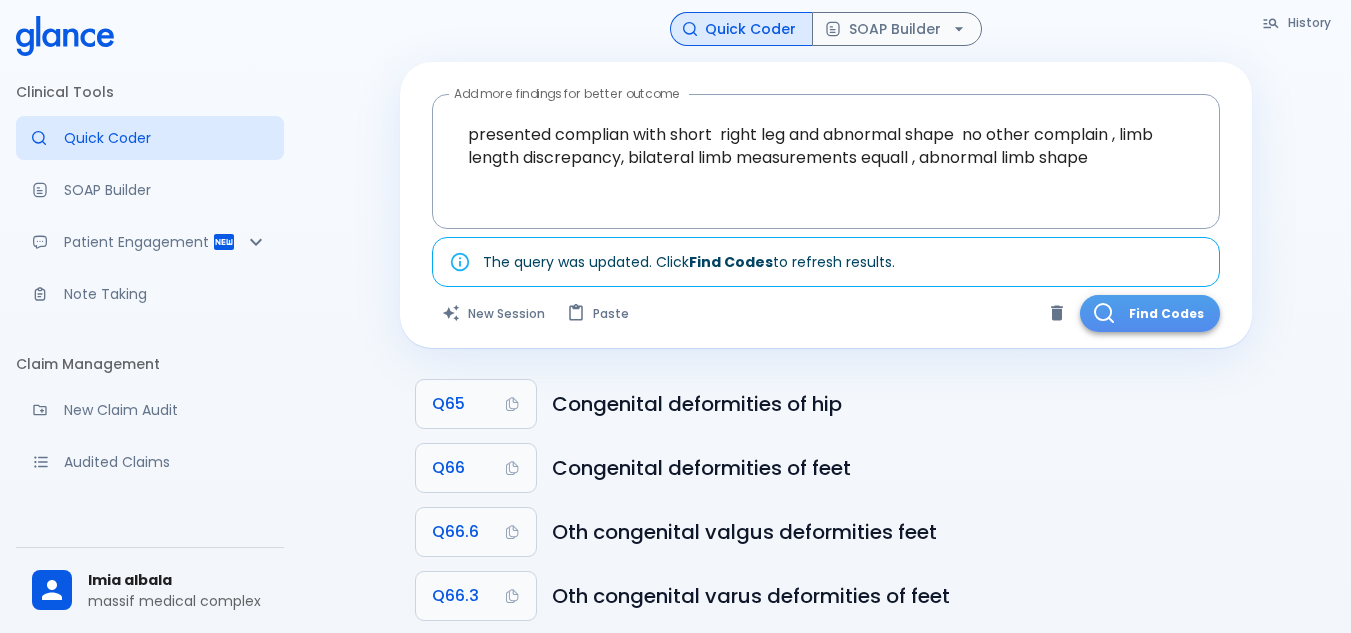 click on "Find Codes" at bounding box center (1150, 313) 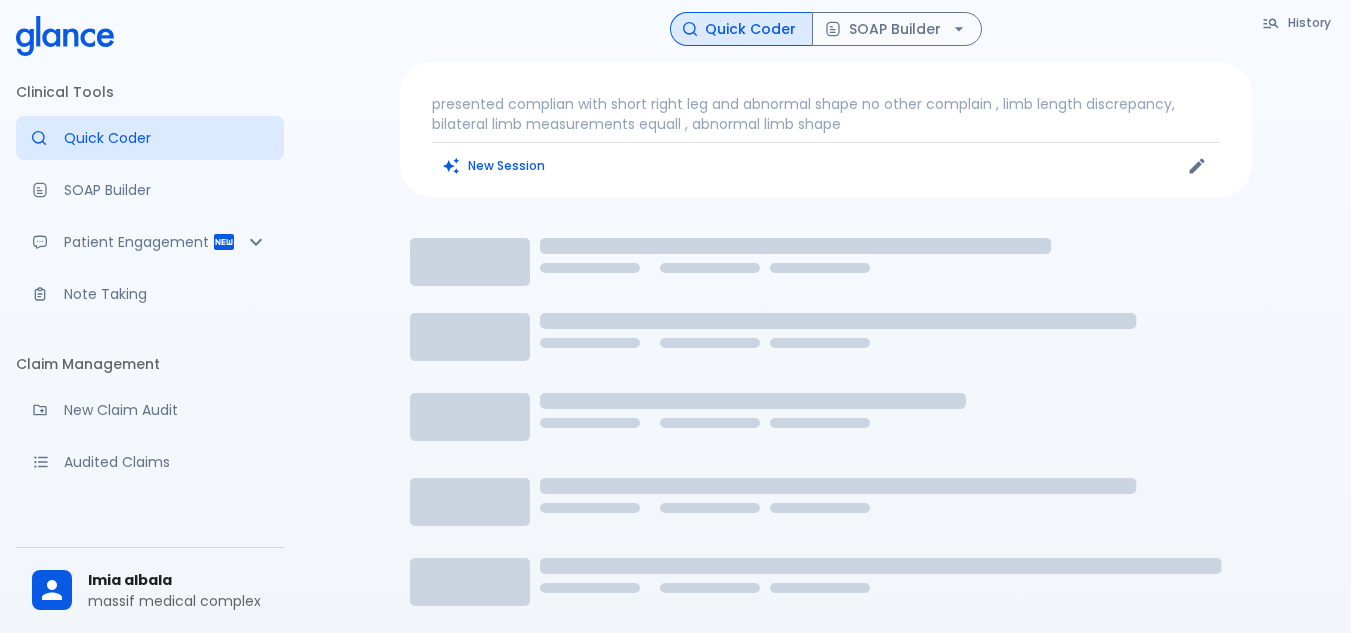scroll, scrollTop: 57, scrollLeft: 0, axis: vertical 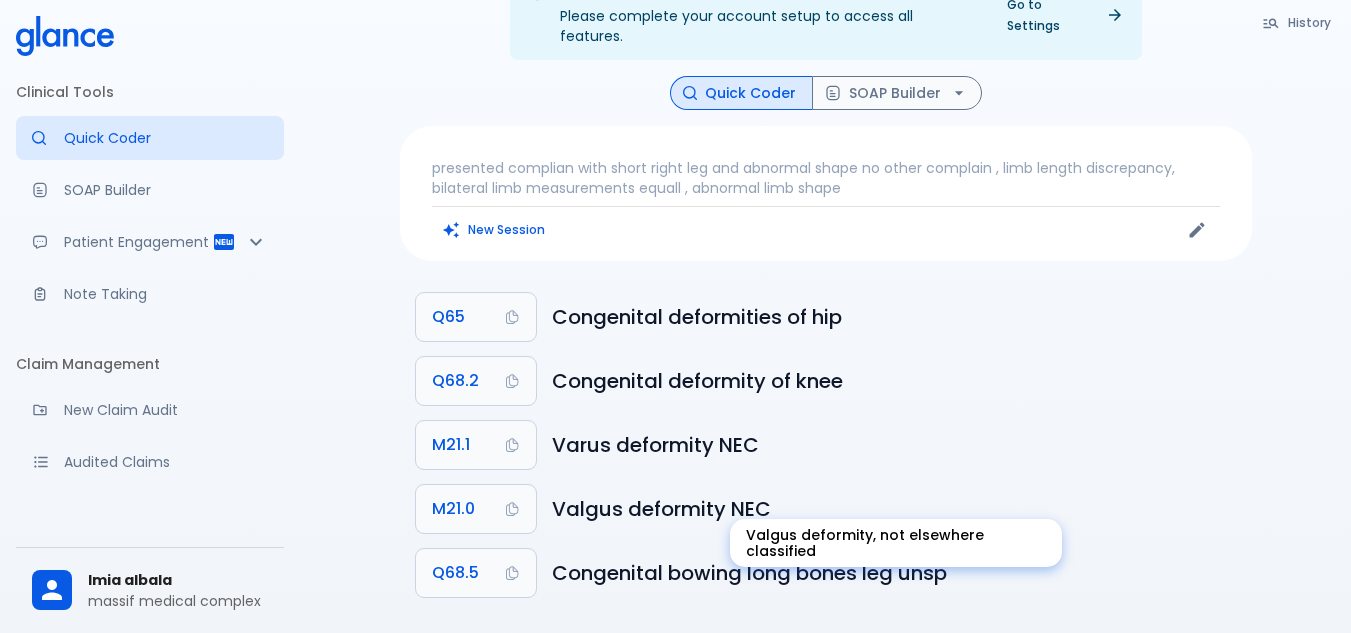 click on "Valgus deformity NEC" at bounding box center [894, 509] 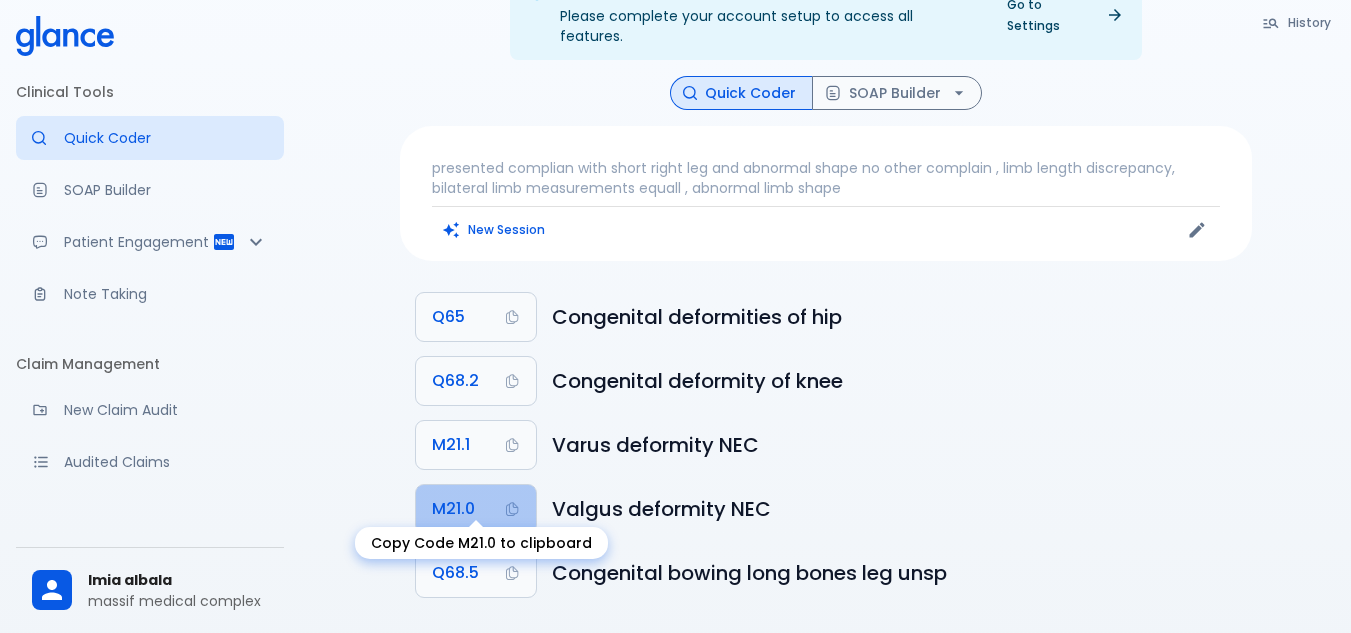 click on "M21.0" at bounding box center [453, 509] 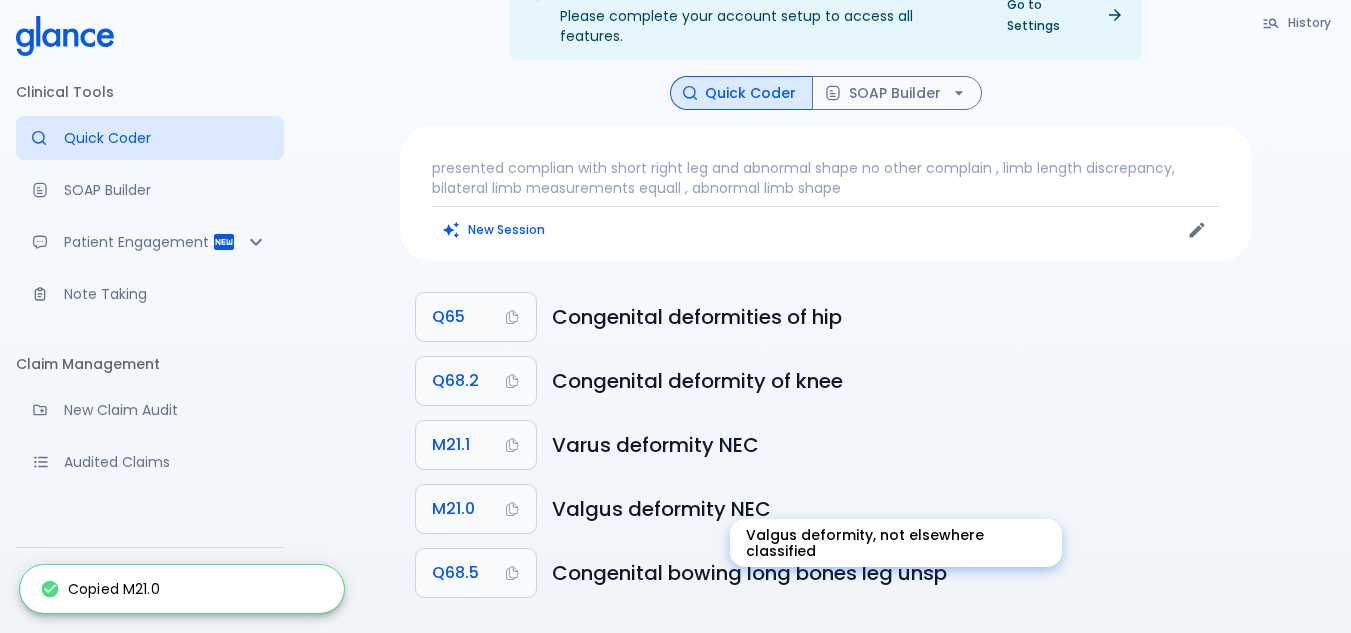 click on "Valgus deformity NEC" at bounding box center [894, 509] 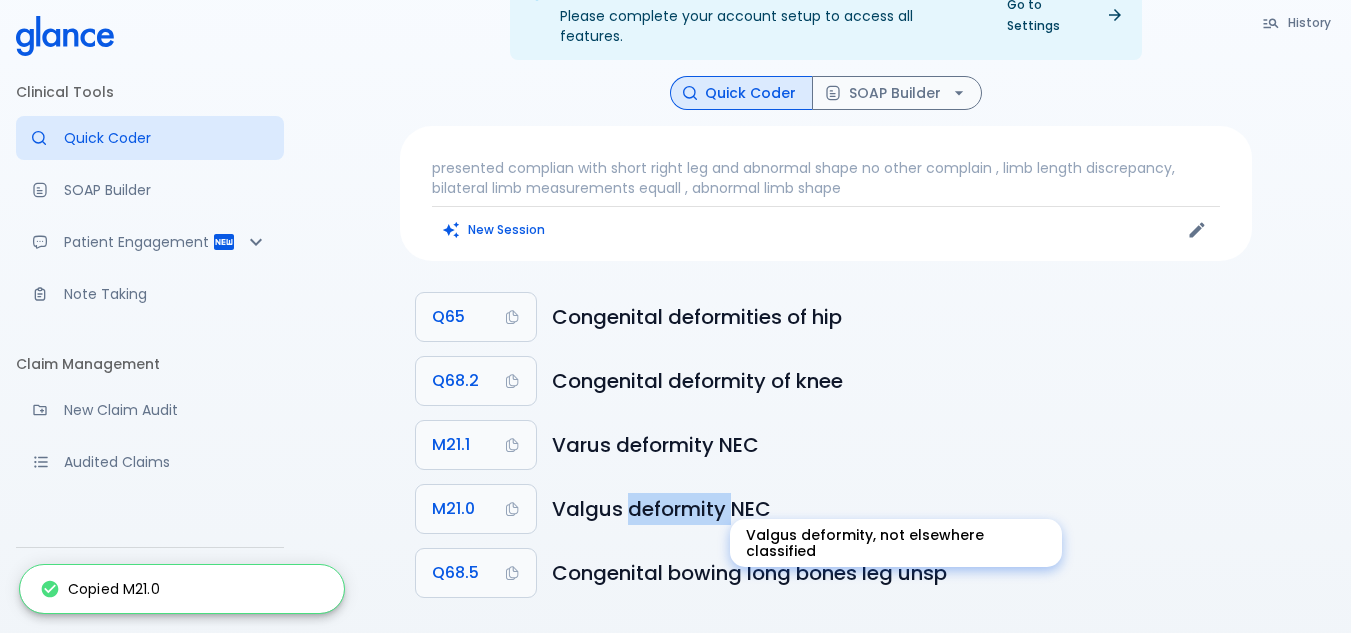 click on "Valgus deformity NEC" at bounding box center (894, 509) 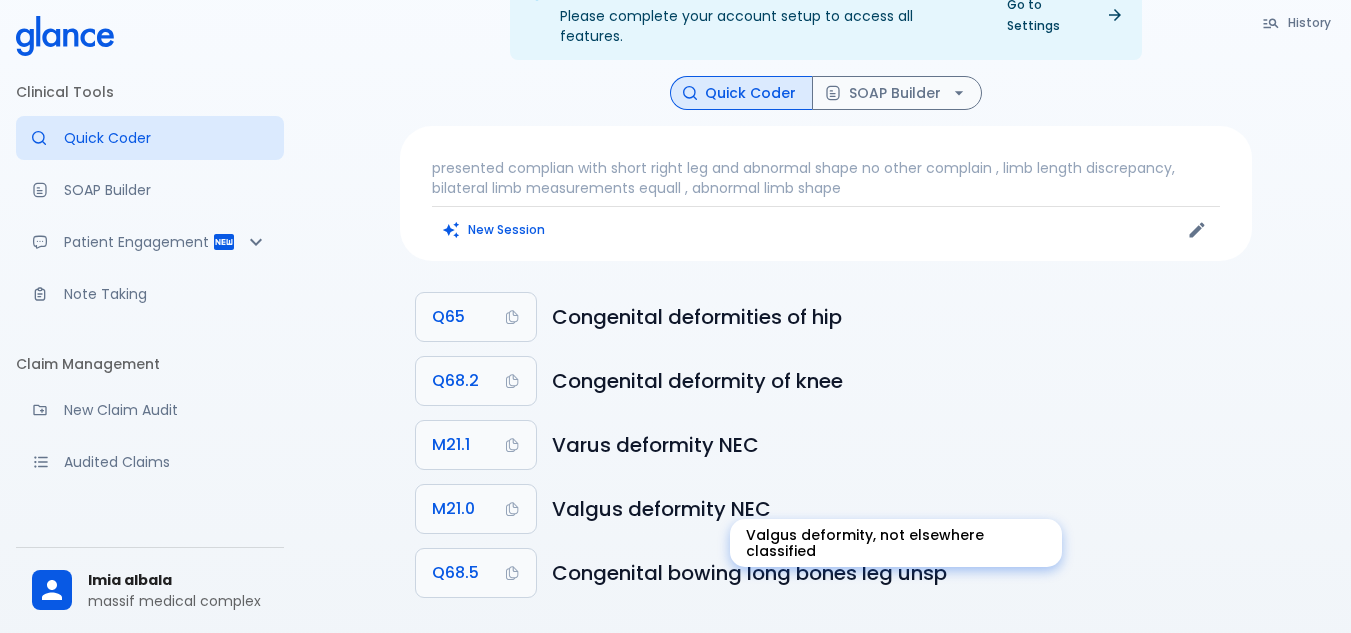 drag, startPoint x: 558, startPoint y: 489, endPoint x: 575, endPoint y: 486, distance: 17.262676 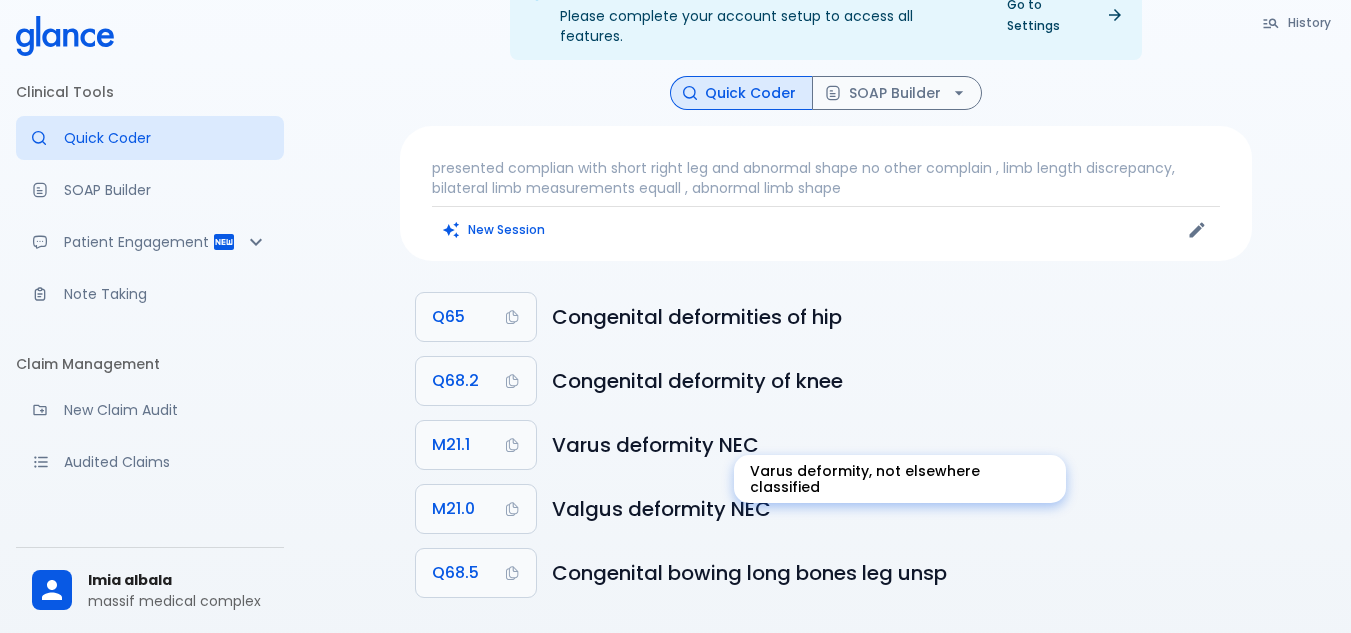 click on "Varus deformity NEC" at bounding box center [894, 445] 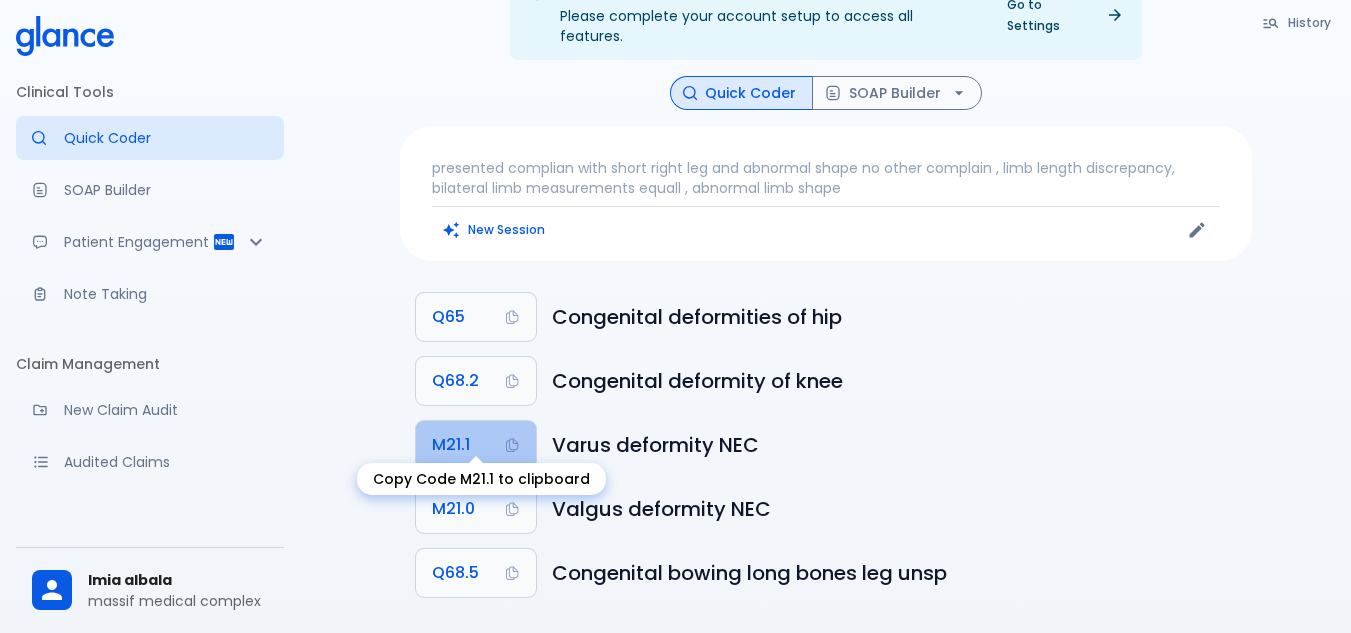 click on "M21.1" at bounding box center (451, 445) 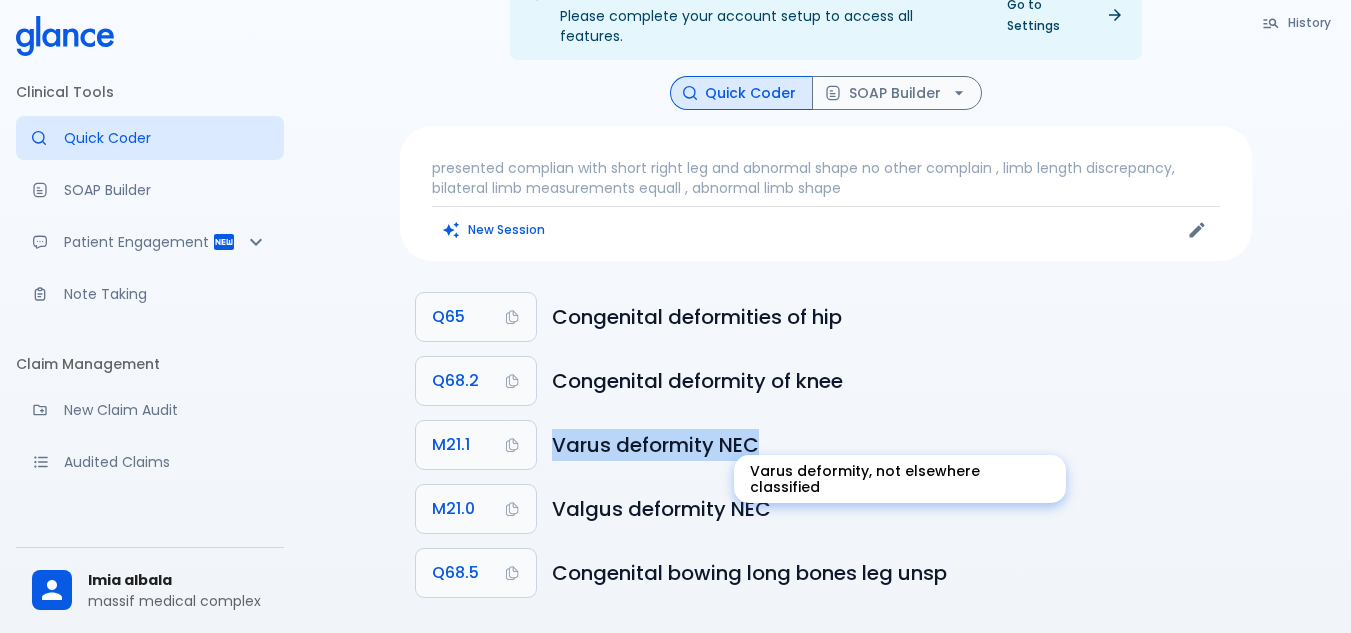 drag, startPoint x: 553, startPoint y: 419, endPoint x: 782, endPoint y: 436, distance: 229.63014 